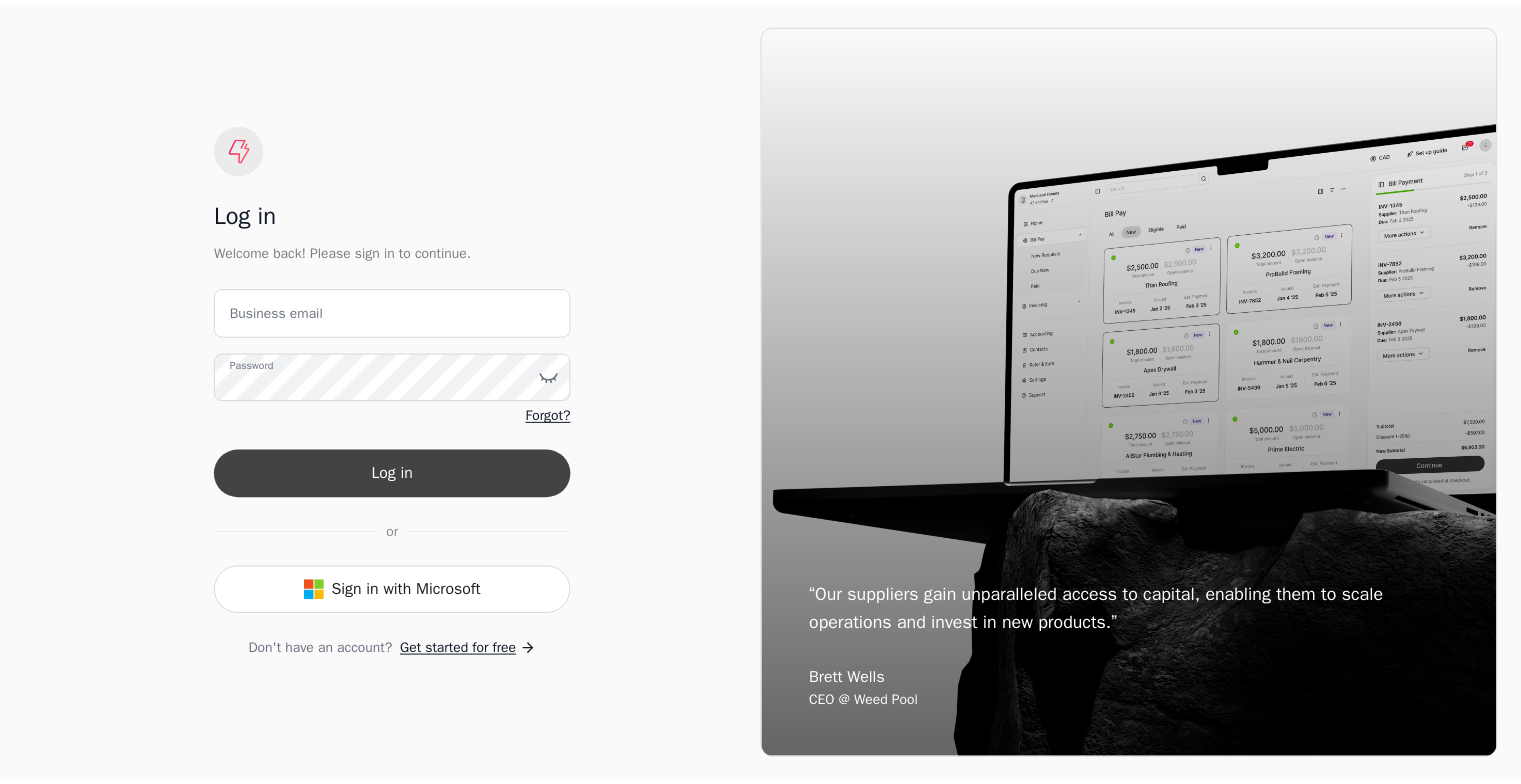 scroll, scrollTop: 0, scrollLeft: 0, axis: both 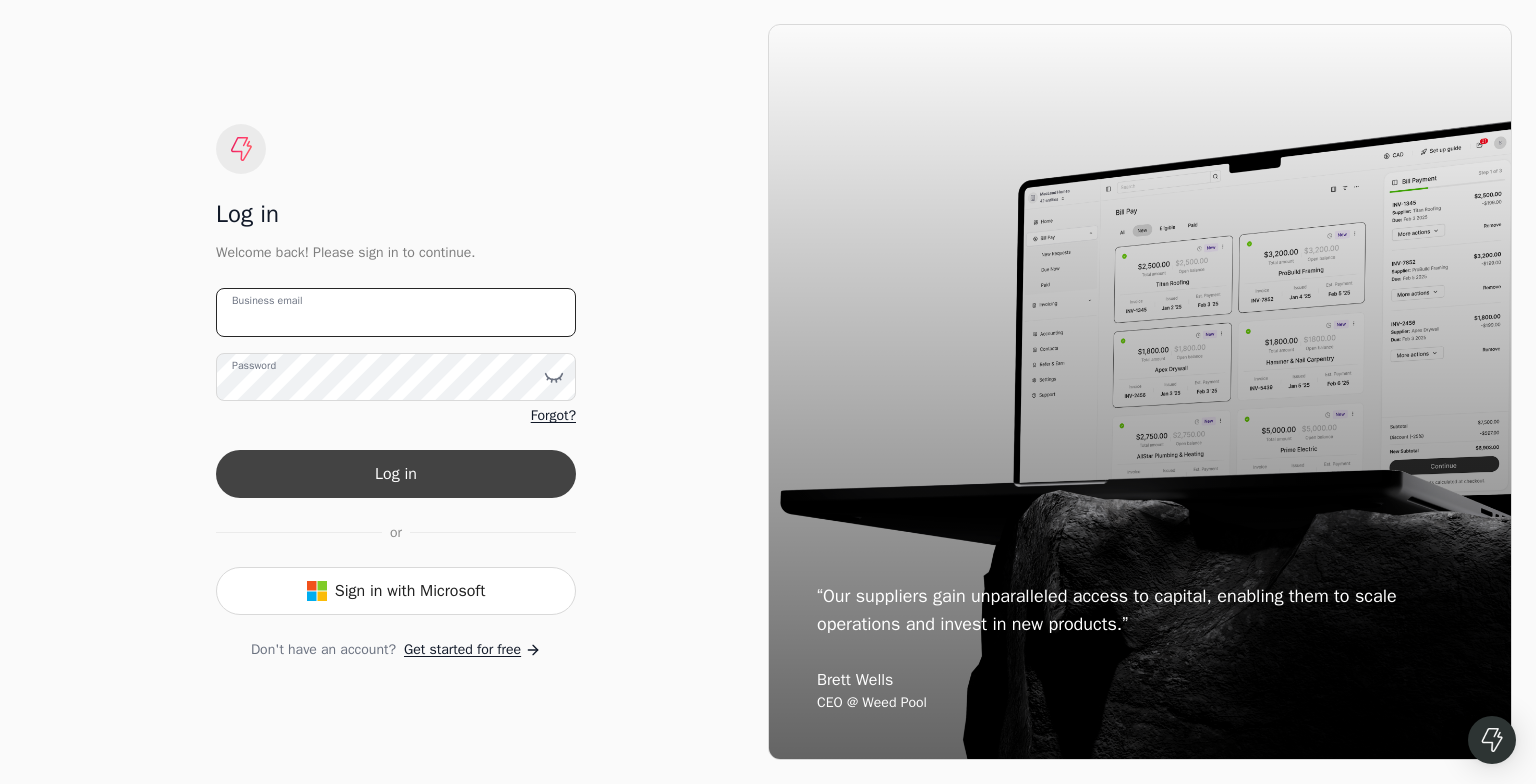 type on "mike.oakes@[example.com]" 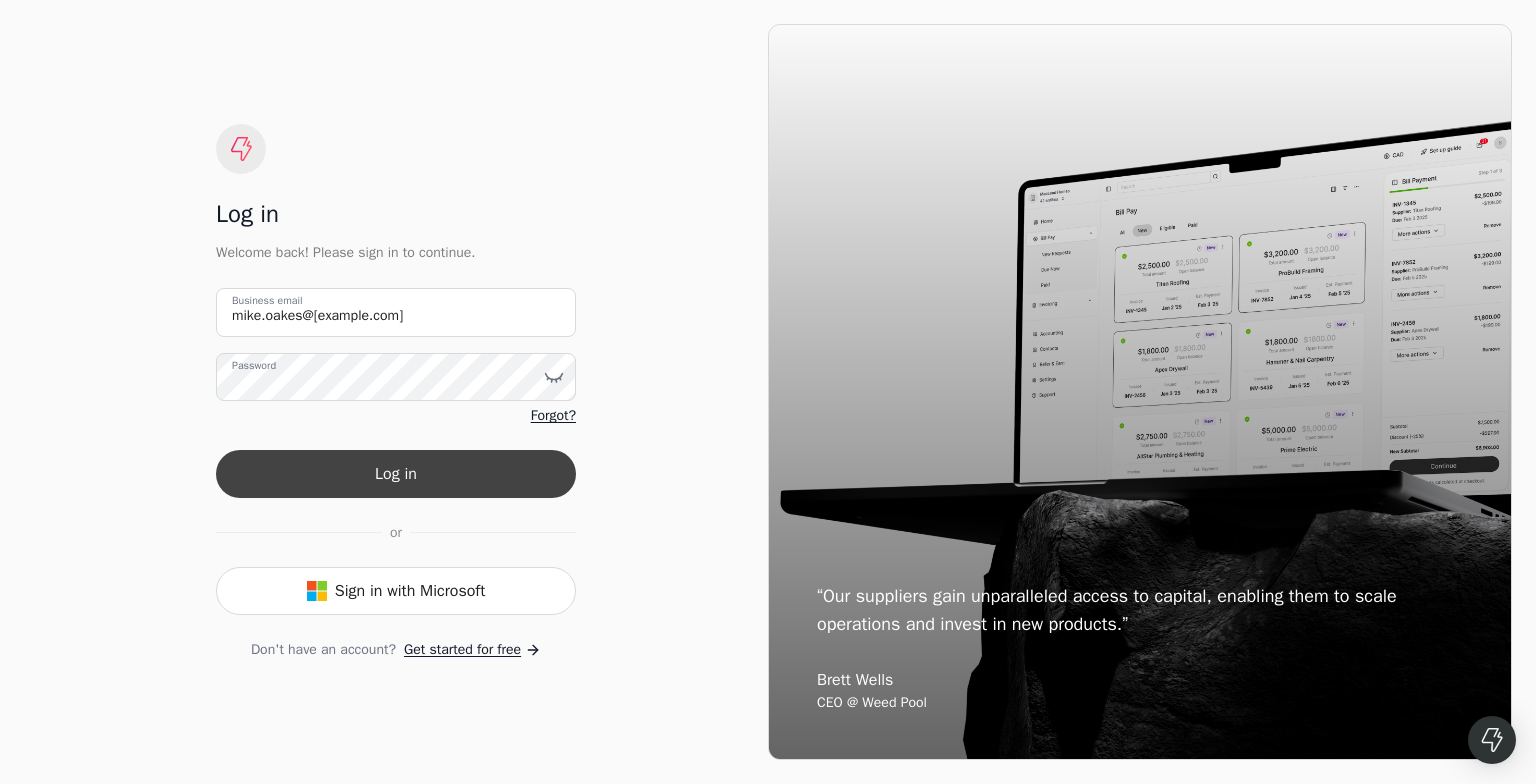 click on "Log in" at bounding box center (396, 474) 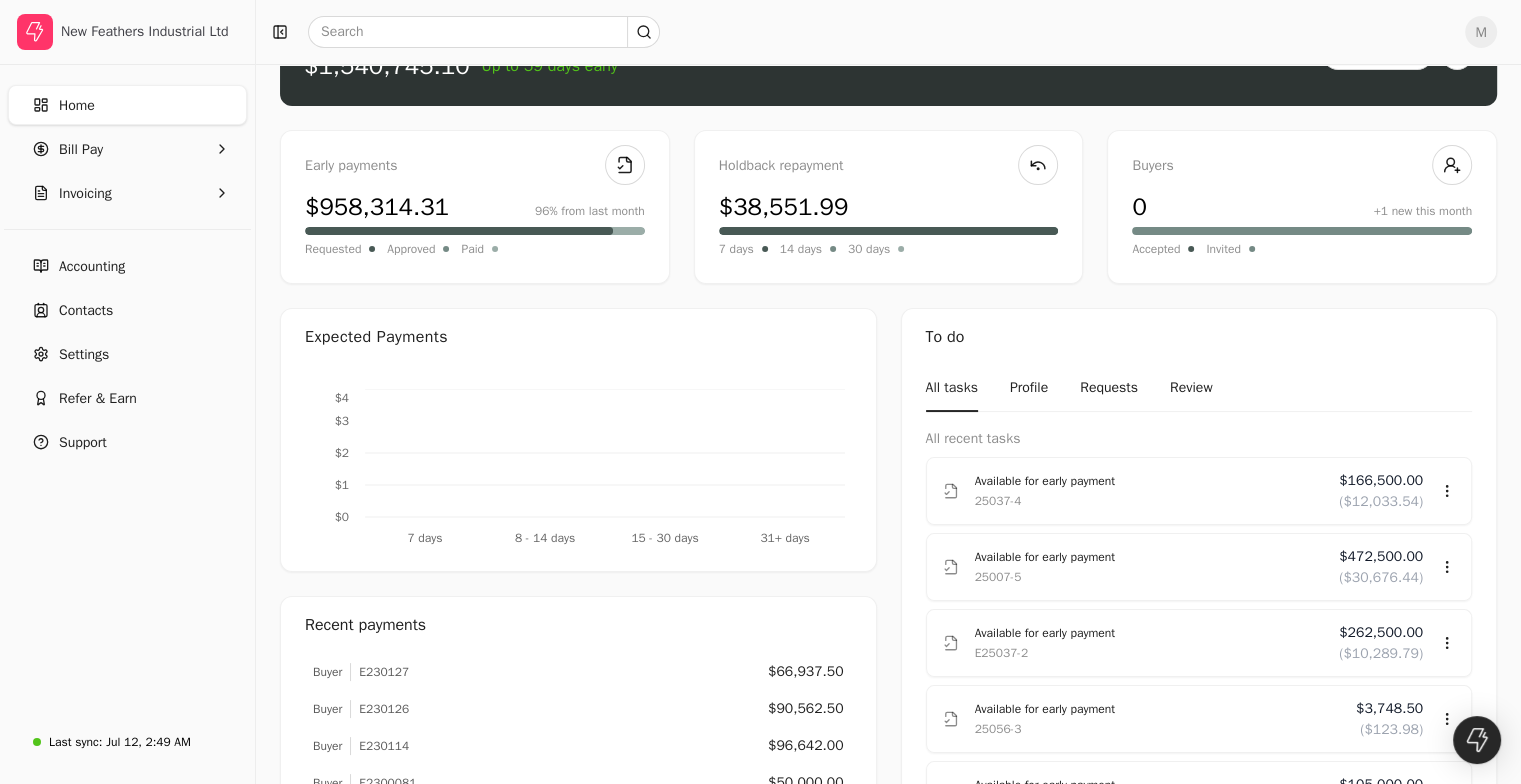 scroll, scrollTop: 0, scrollLeft: 0, axis: both 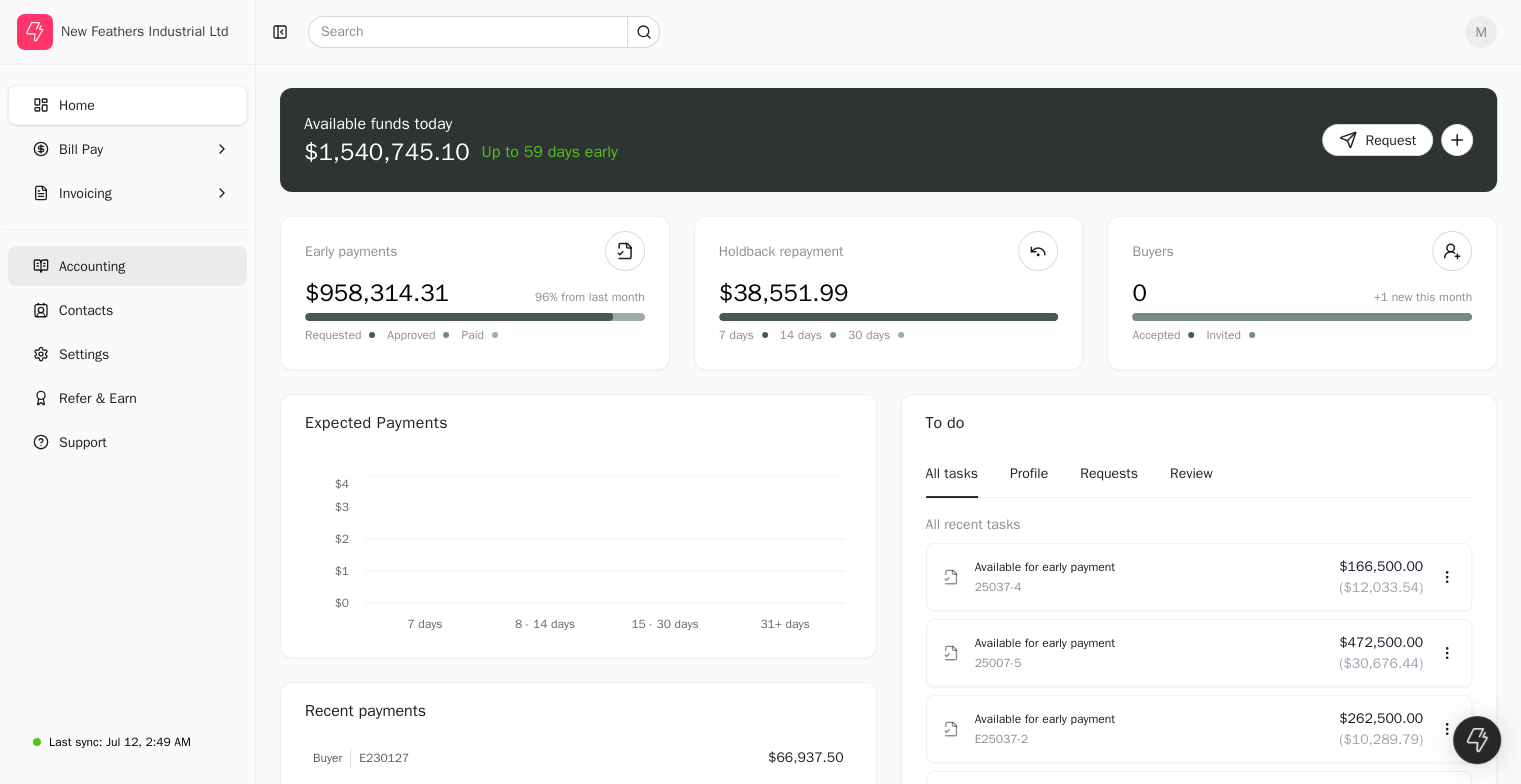 click on "Accounting" at bounding box center [127, 266] 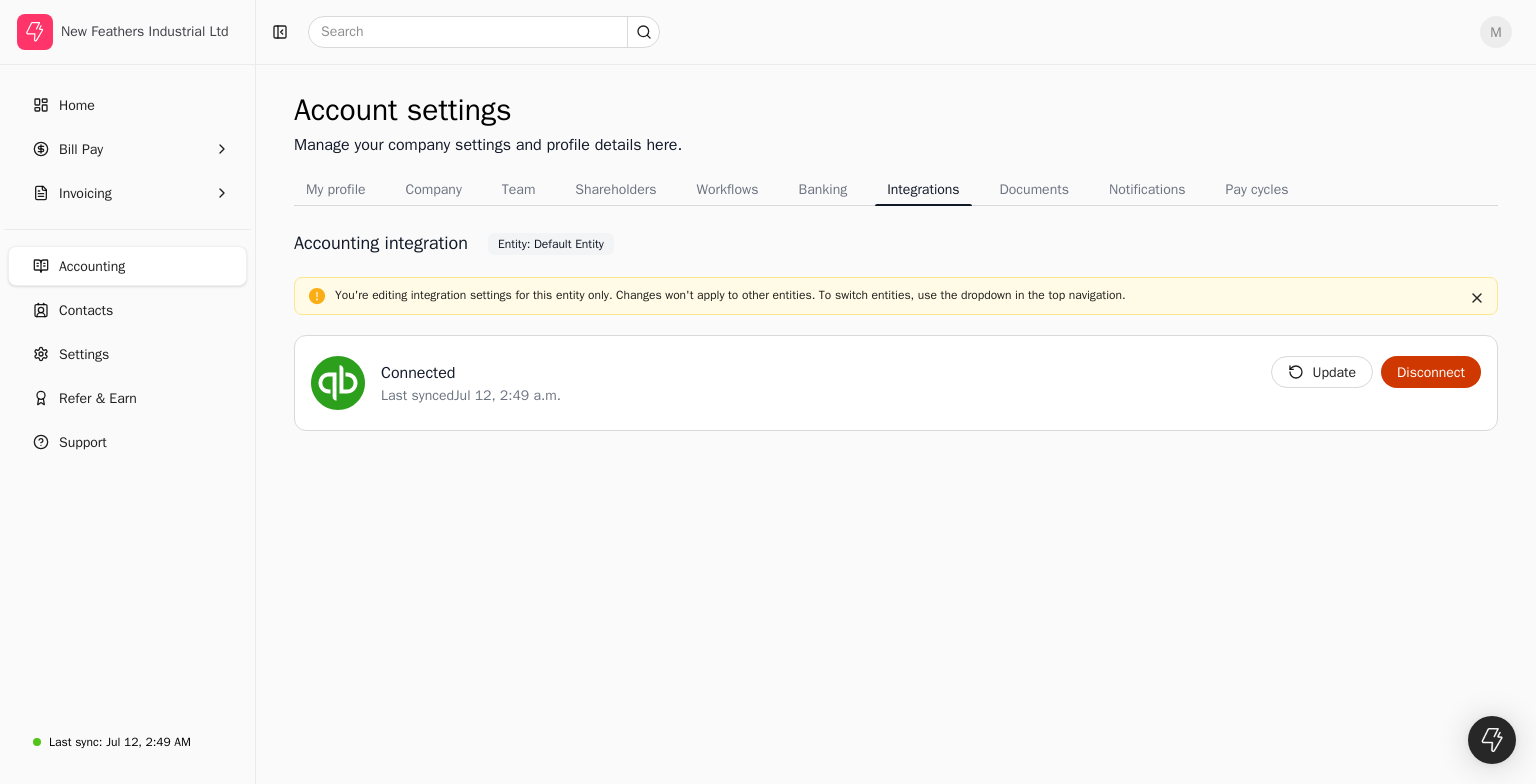 drag, startPoint x: 715, startPoint y: 25, endPoint x: 899, endPoint y: 35, distance: 184.27155 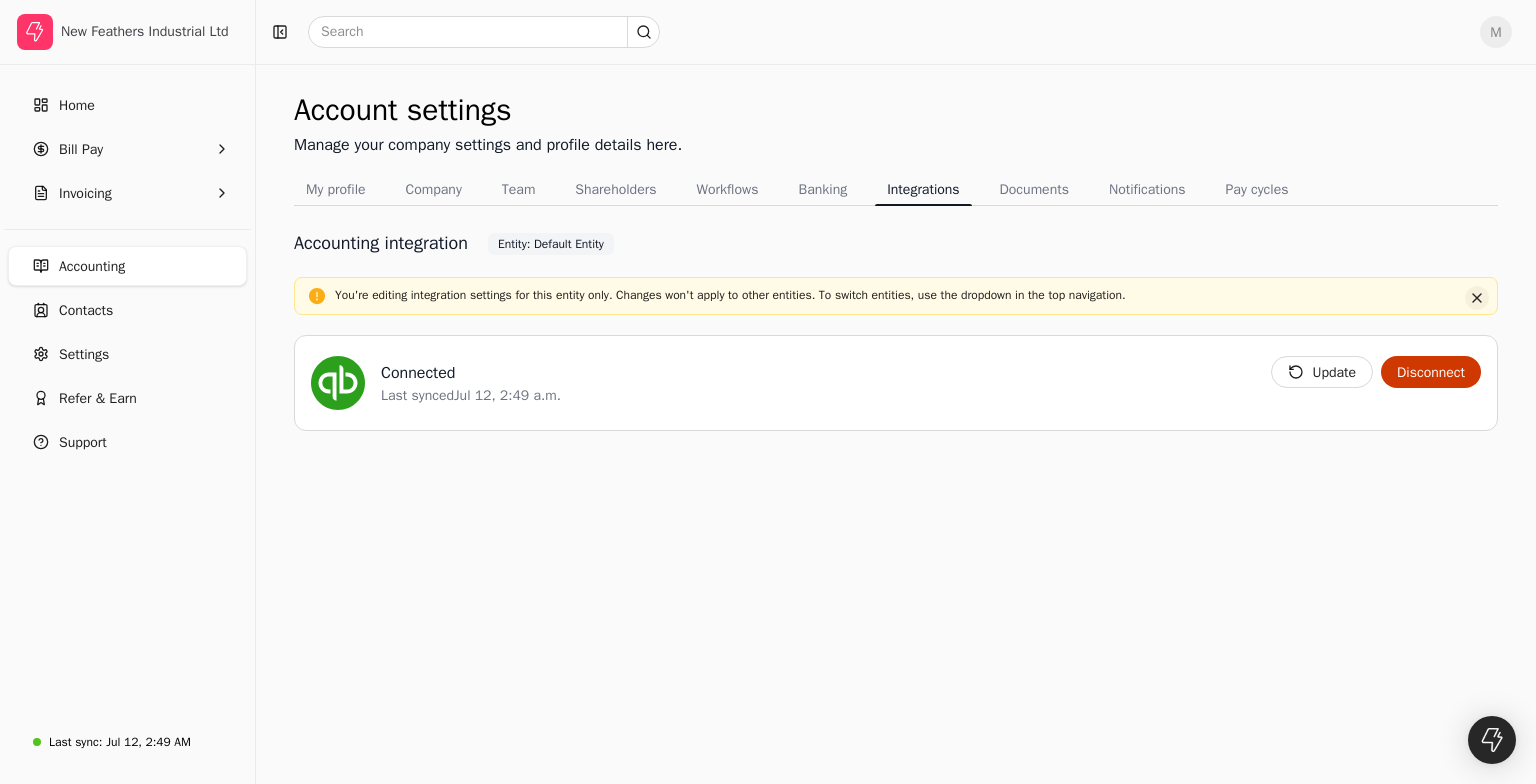 click at bounding box center (1477, 298) 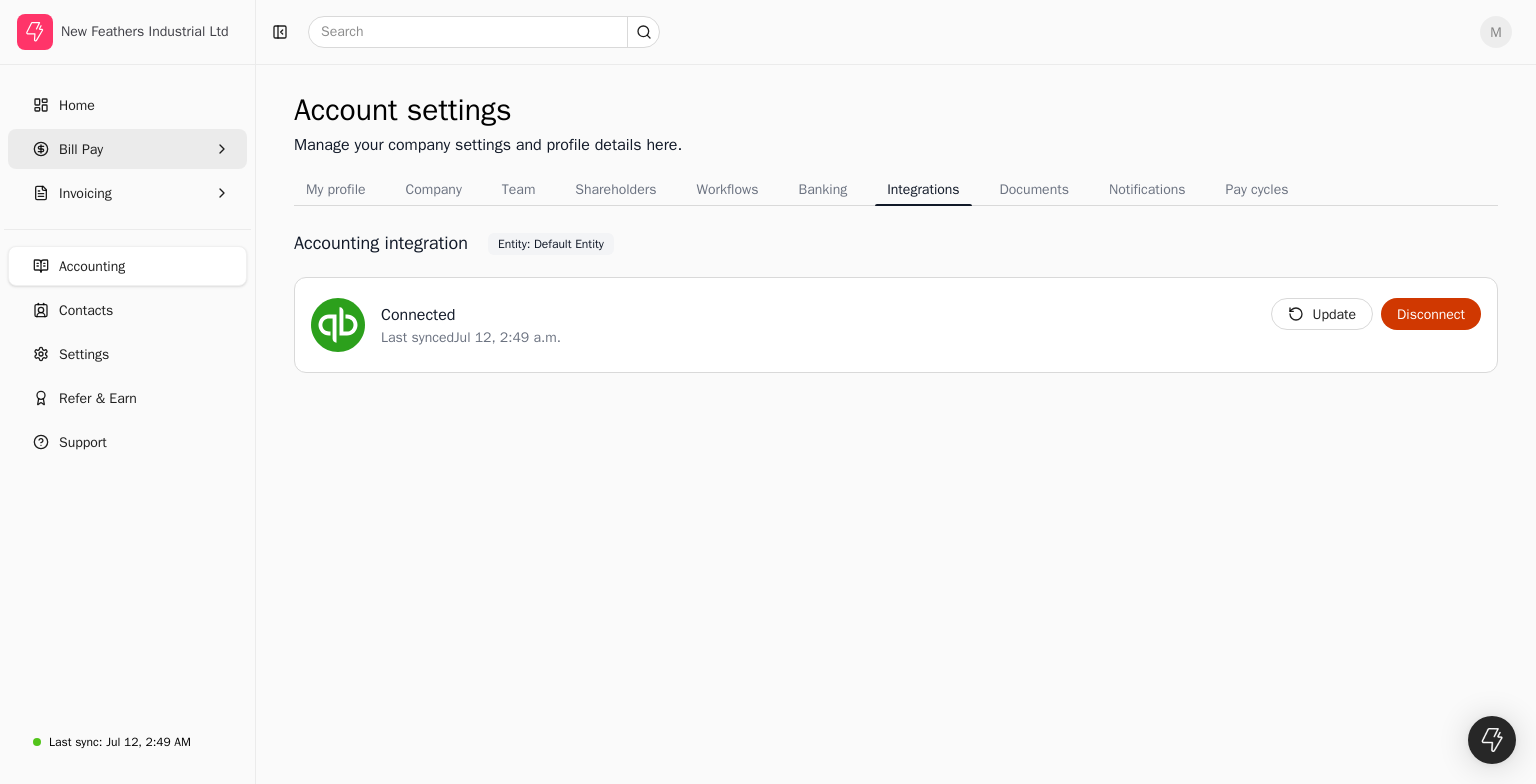 click on "Bill Pay" at bounding box center [81, 149] 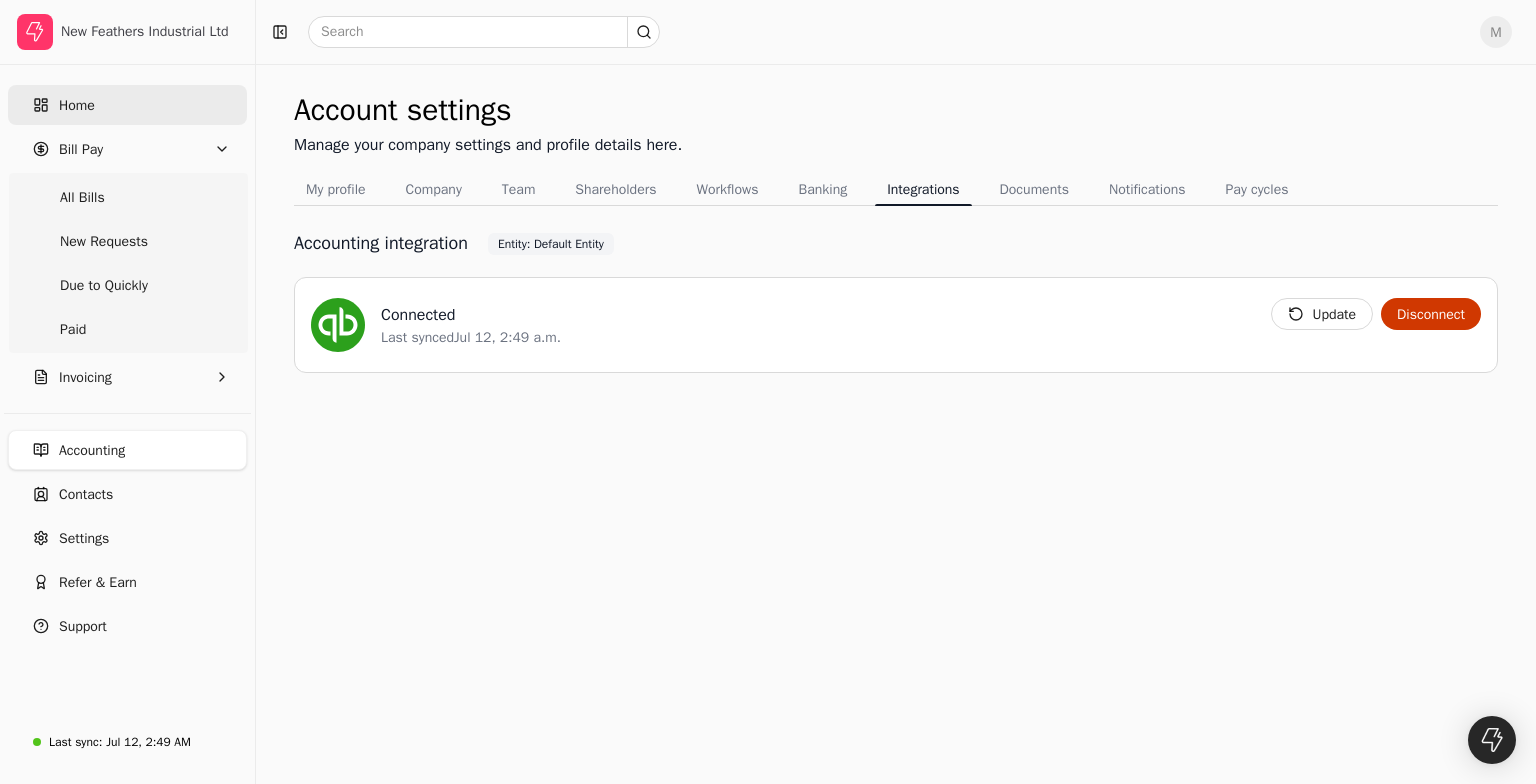 click on "Home" at bounding box center (127, 105) 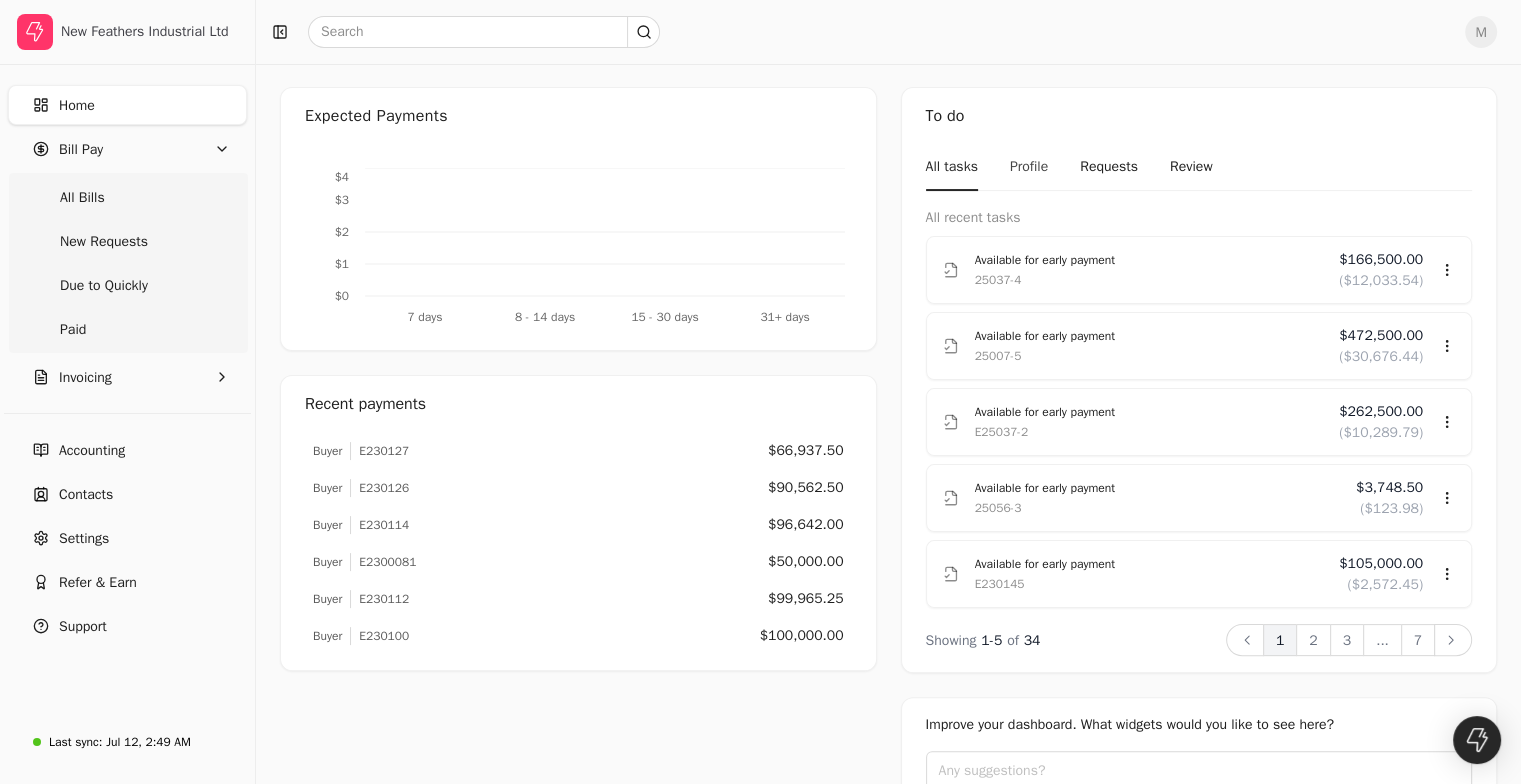scroll, scrollTop: 200, scrollLeft: 0, axis: vertical 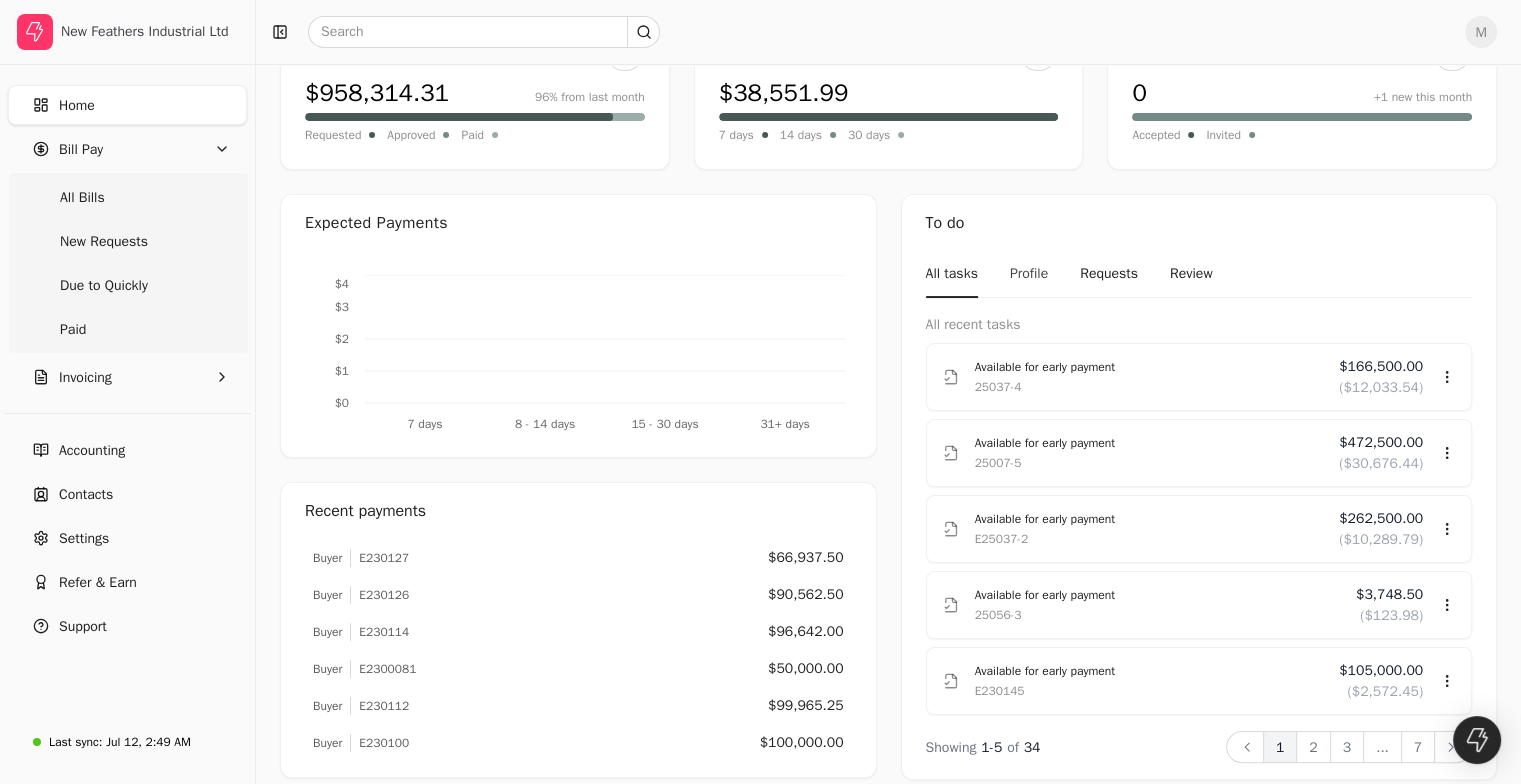 click on "Profile" at bounding box center [1029, 274] 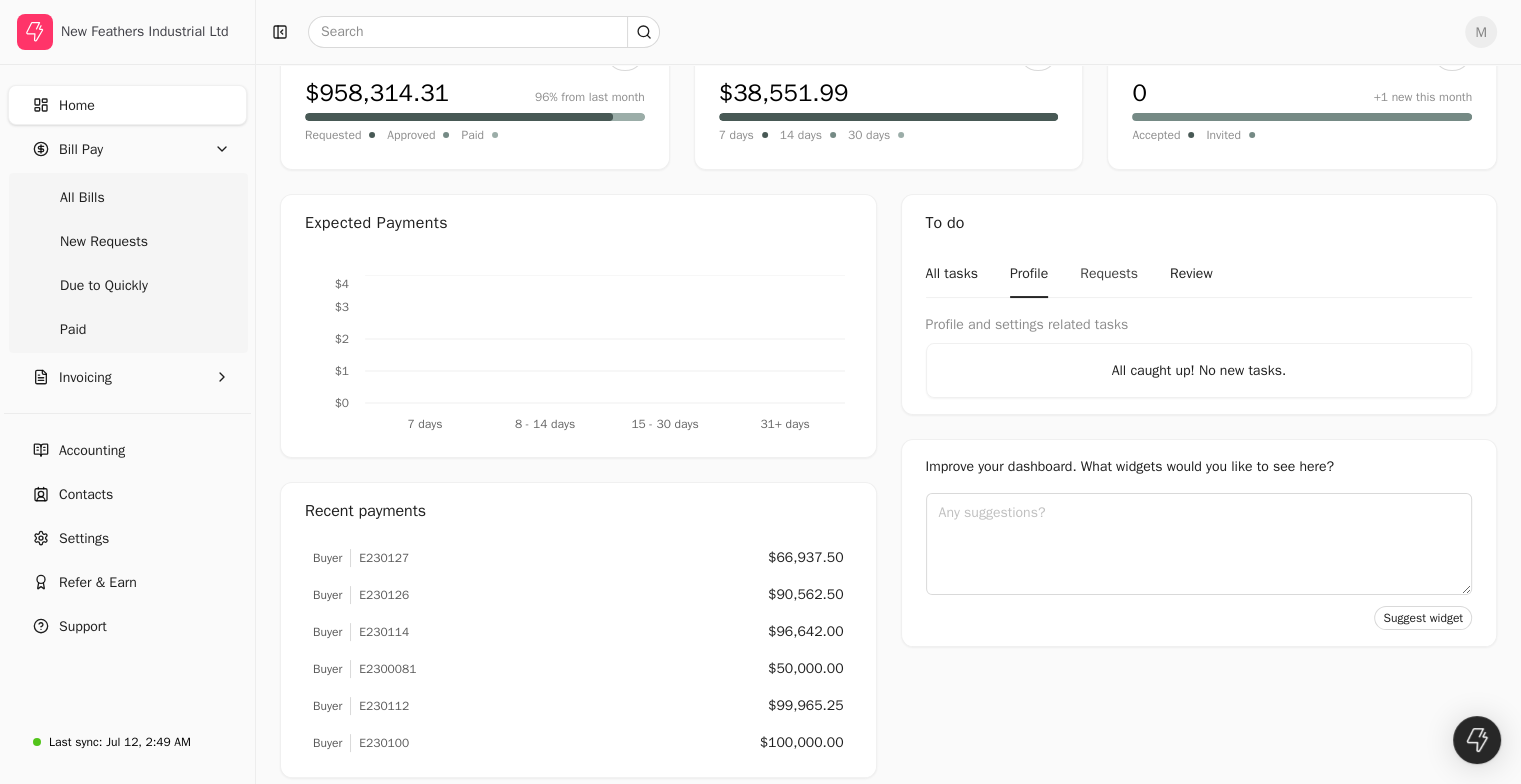 click on "Requests" at bounding box center [1109, 274] 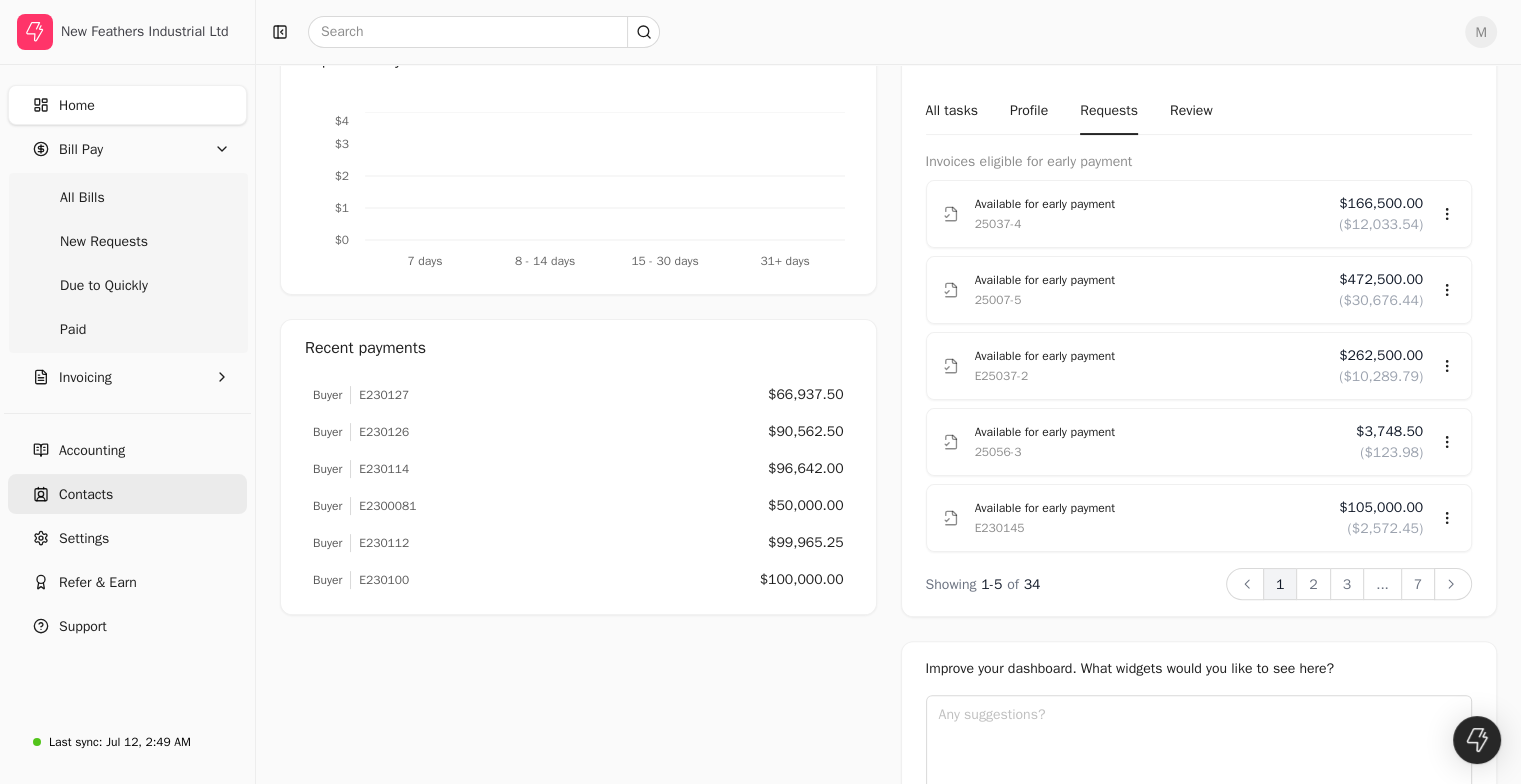 scroll, scrollTop: 300, scrollLeft: 0, axis: vertical 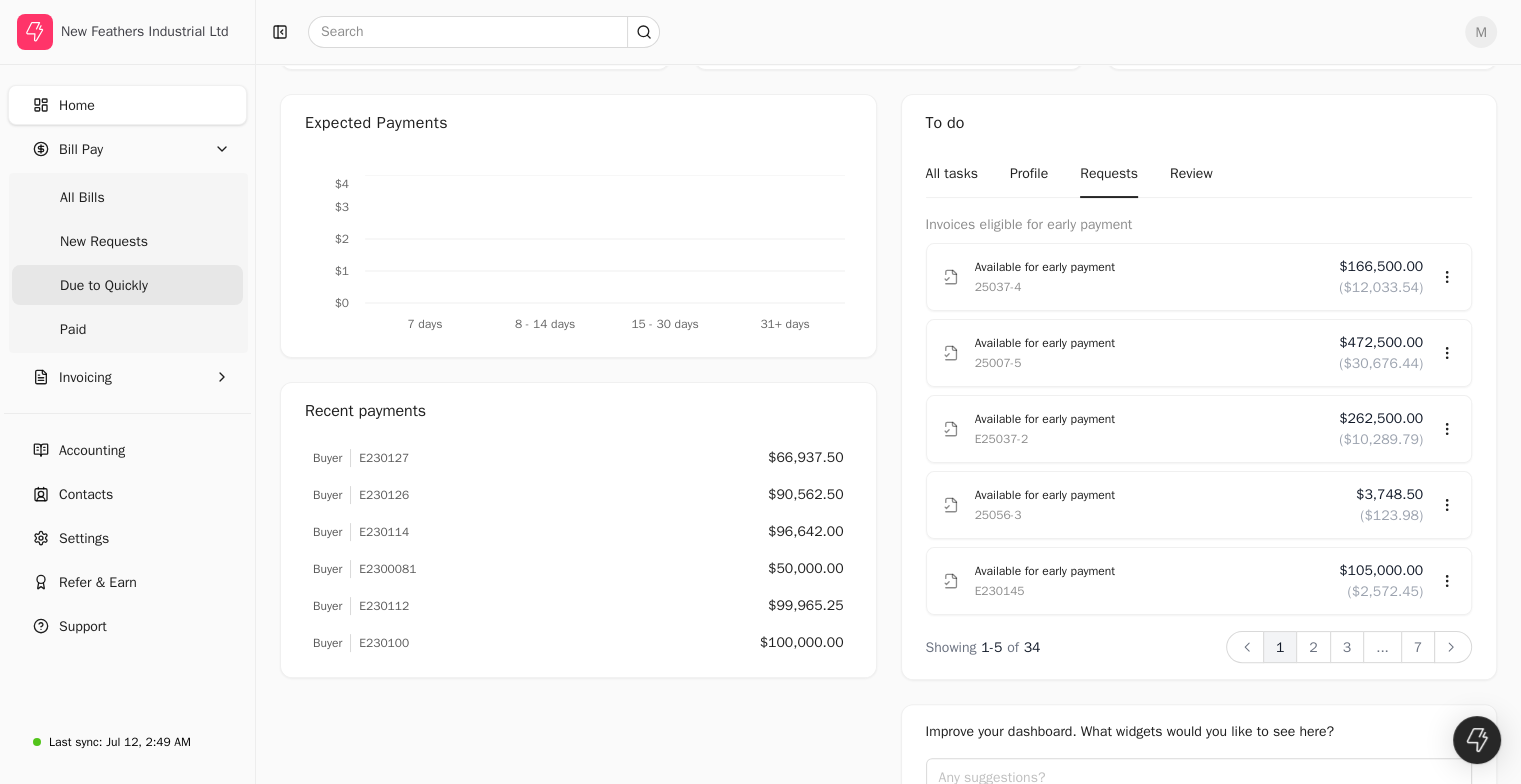 click on "Due to Quickly" at bounding box center (104, 285) 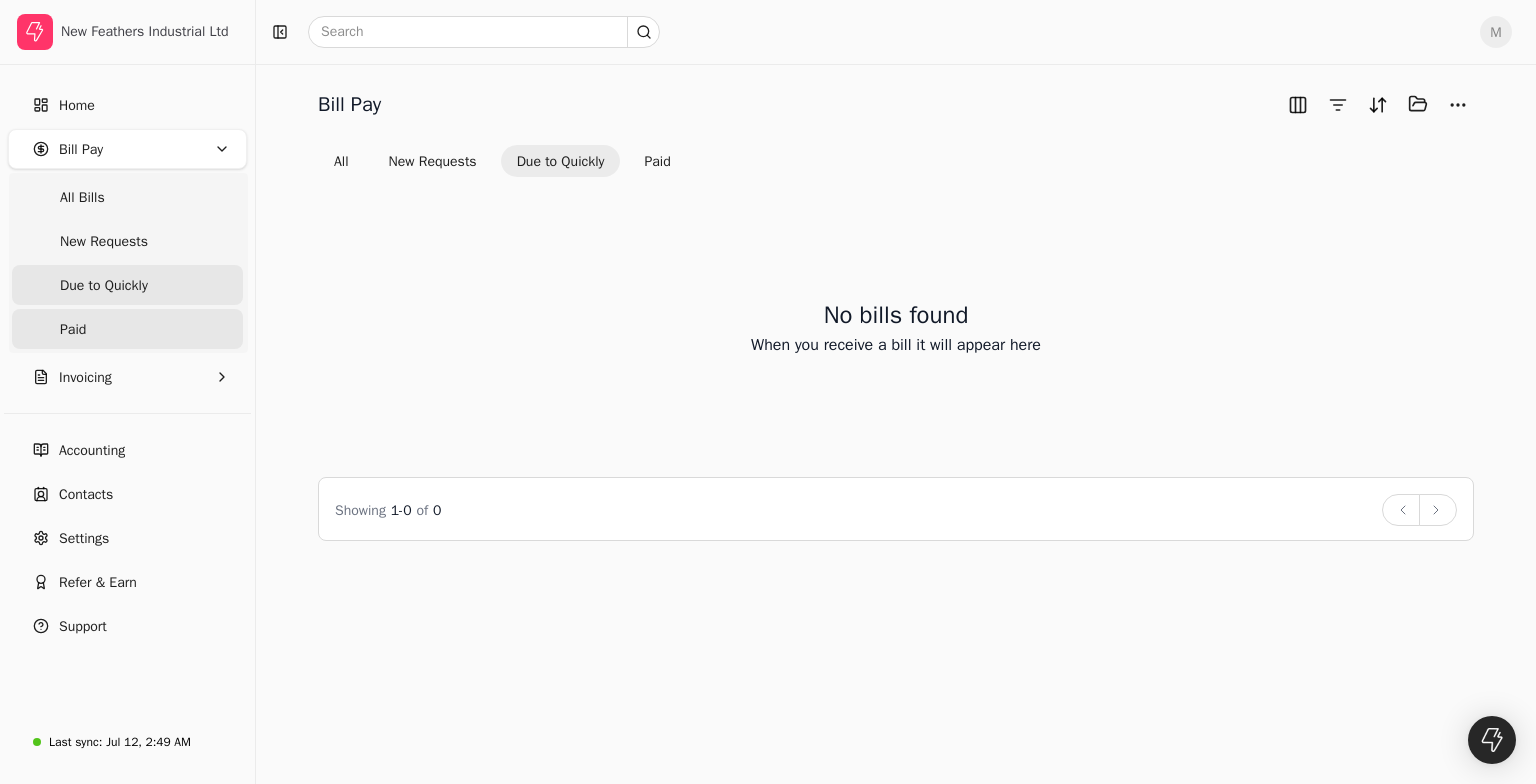 click on "Paid" at bounding box center (127, 329) 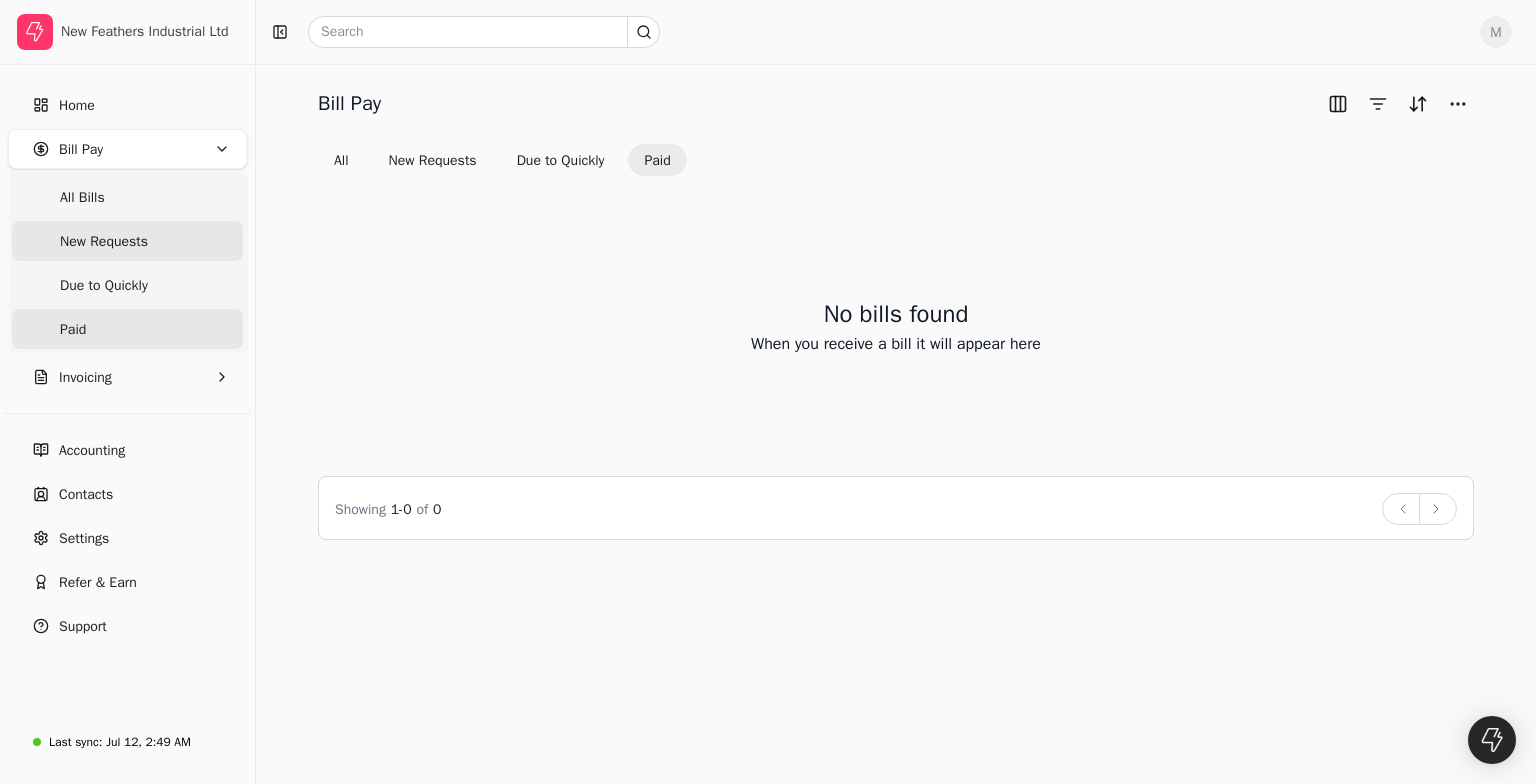 click on "New Requests" at bounding box center [104, 241] 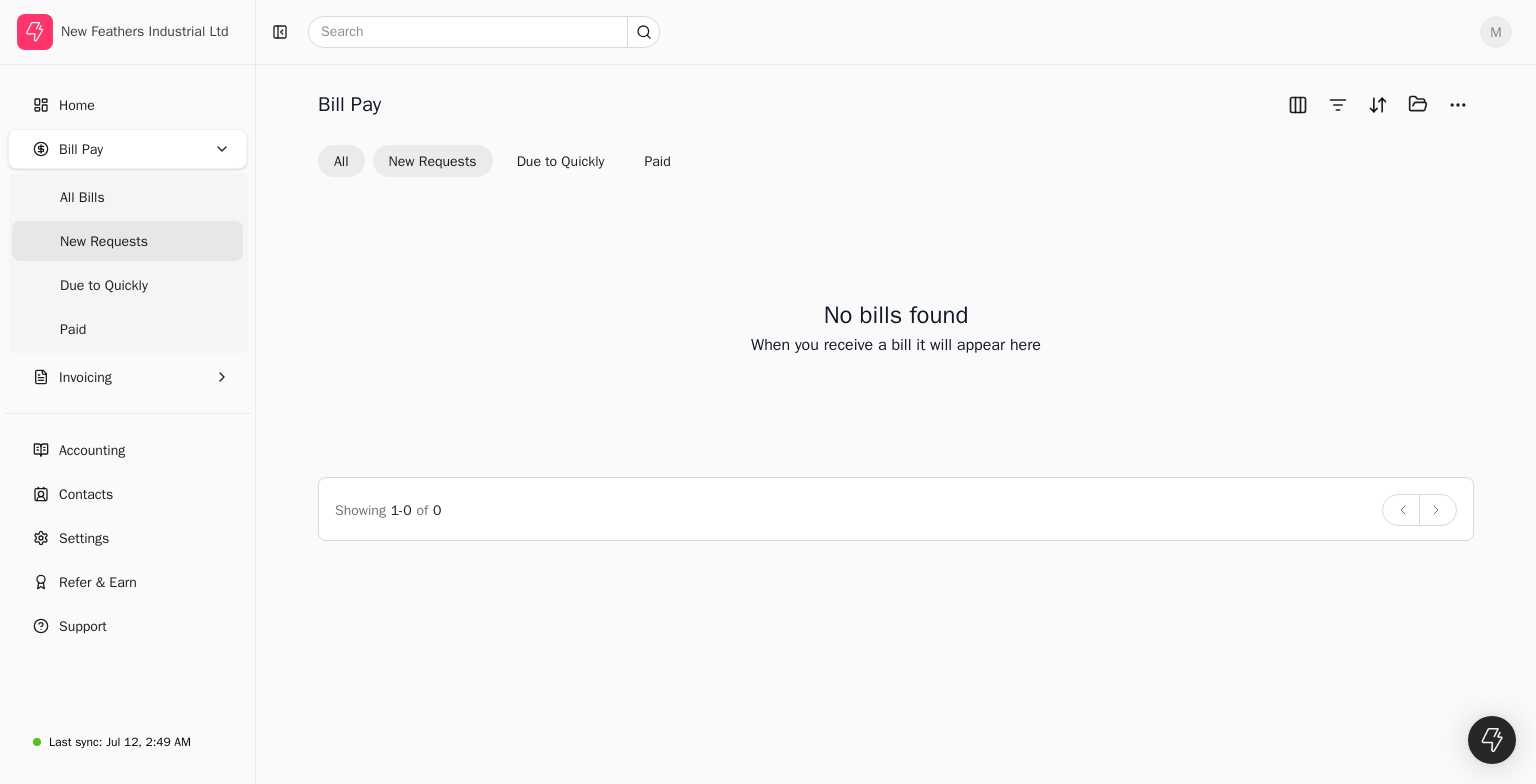 click on "All" at bounding box center (341, 161) 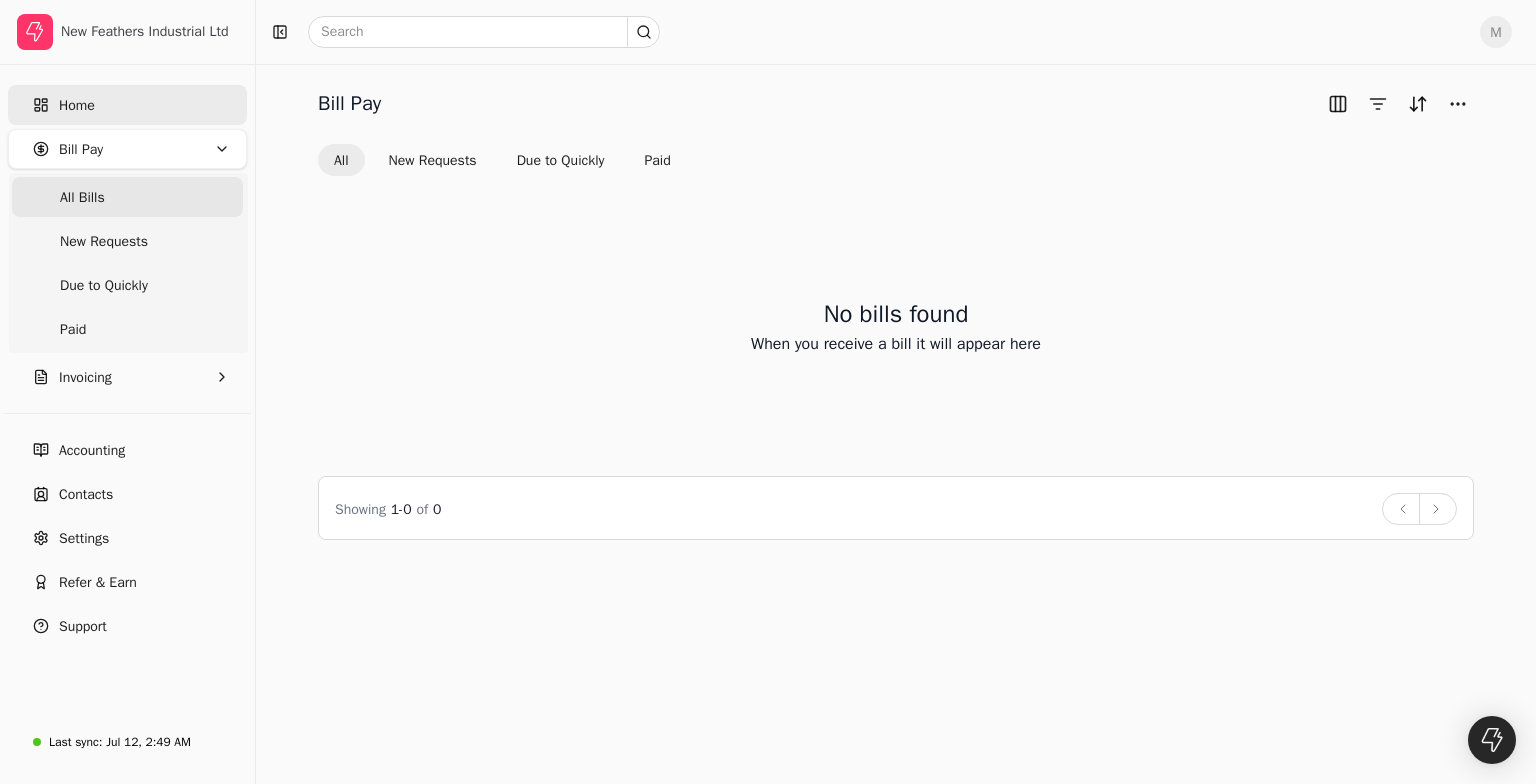 click on "Home" at bounding box center (127, 105) 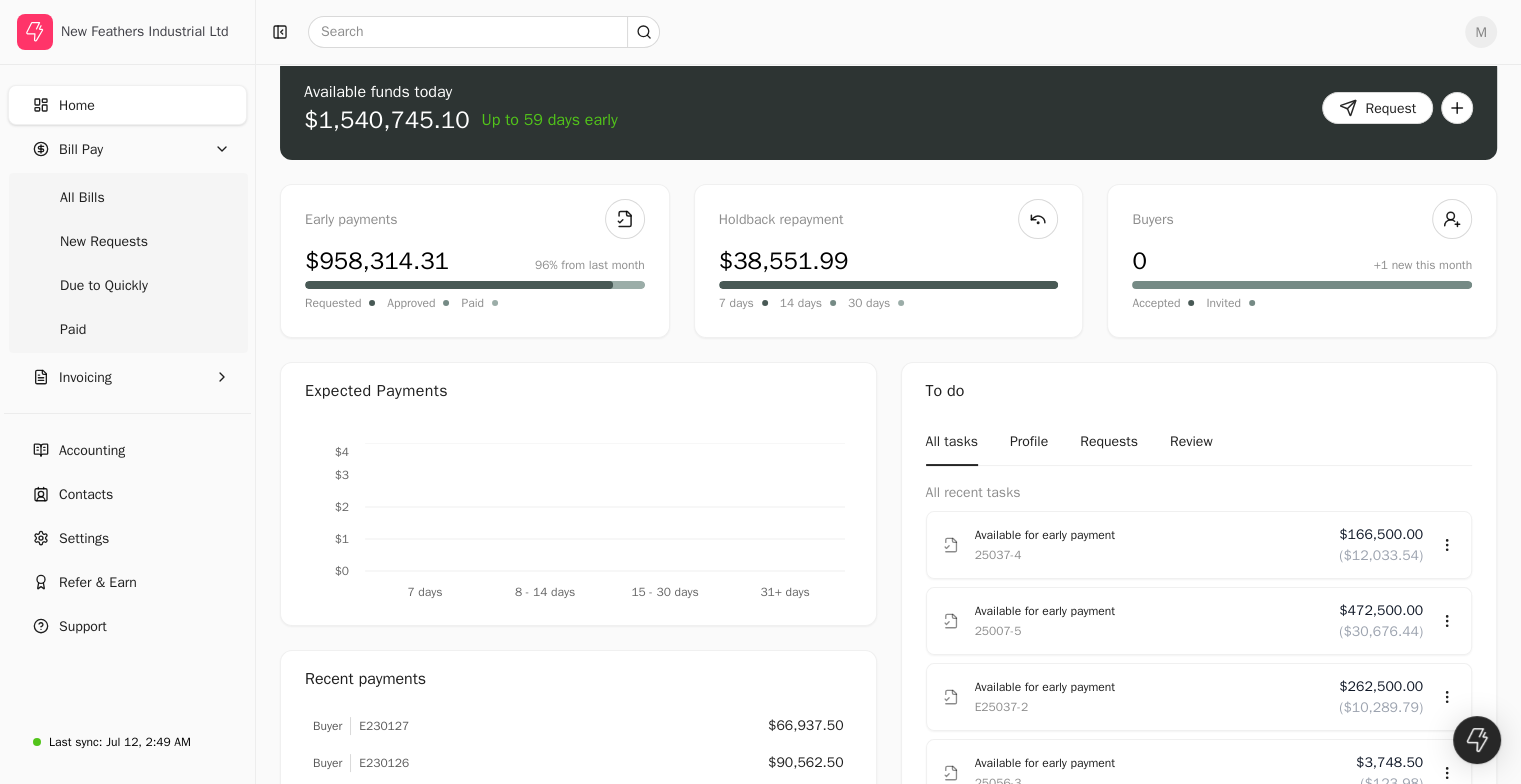 scroll, scrollTop: 0, scrollLeft: 0, axis: both 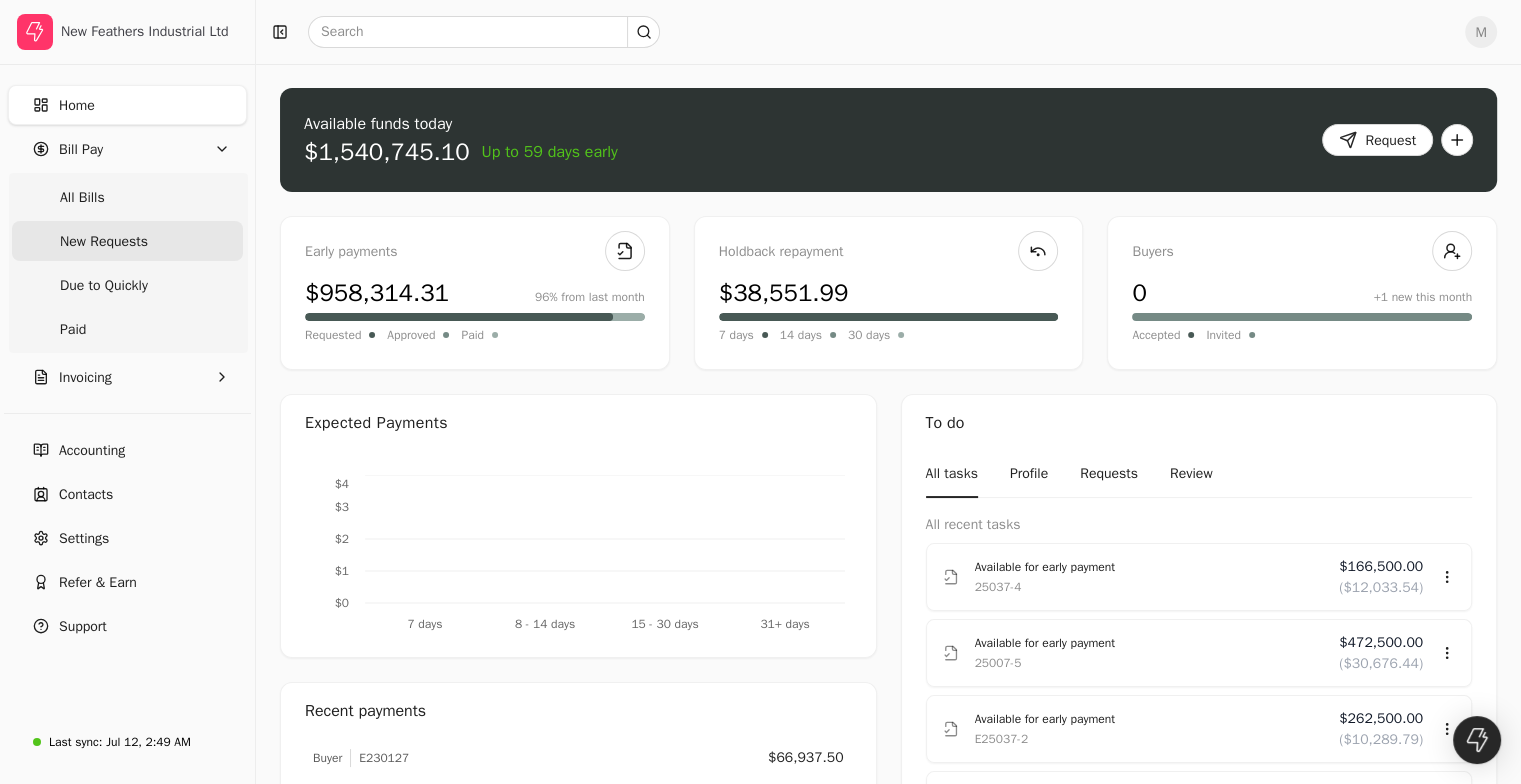 click on "New Requests" at bounding box center (127, 241) 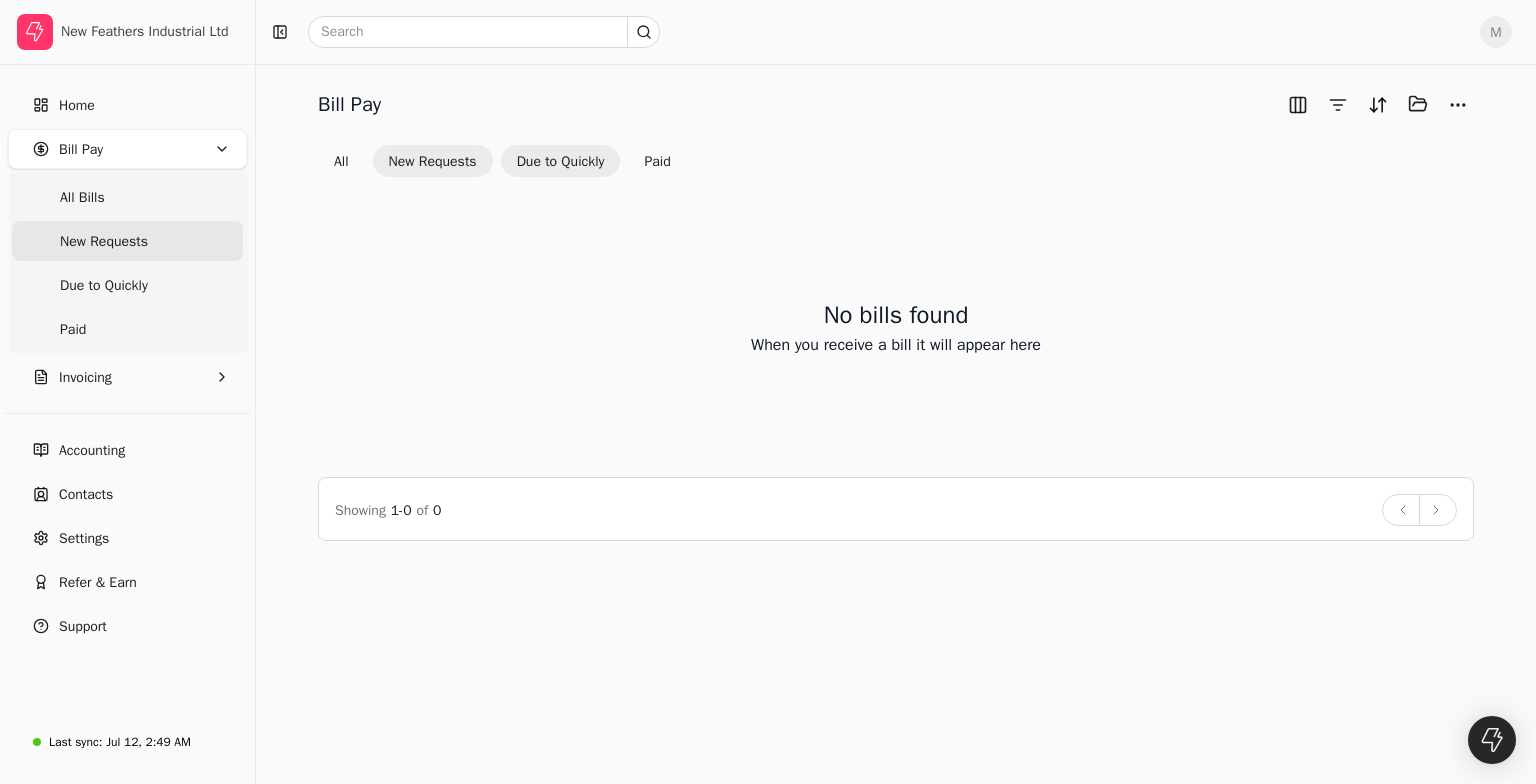 click on "Due to Quickly" at bounding box center [561, 161] 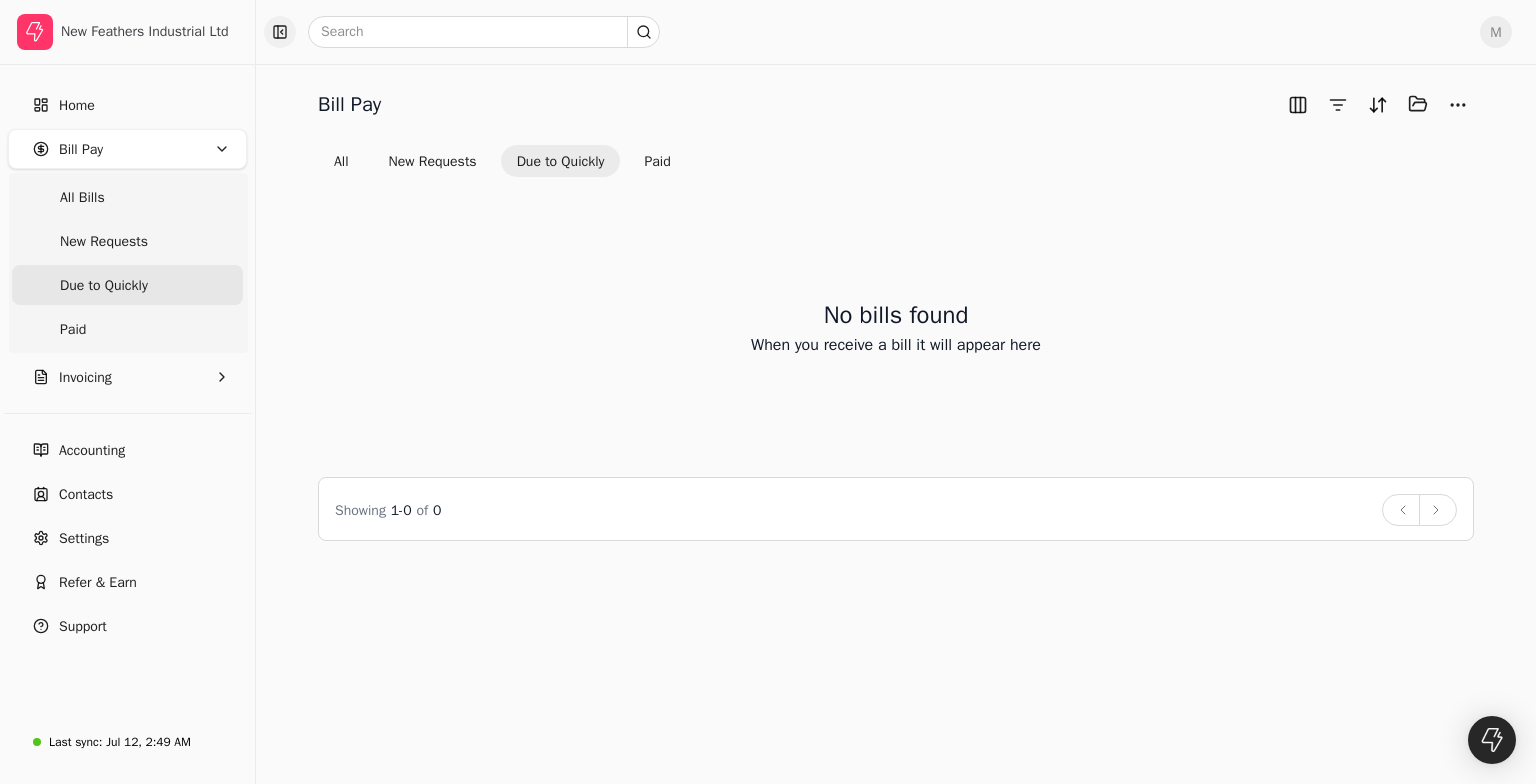 click at bounding box center [280, 32] 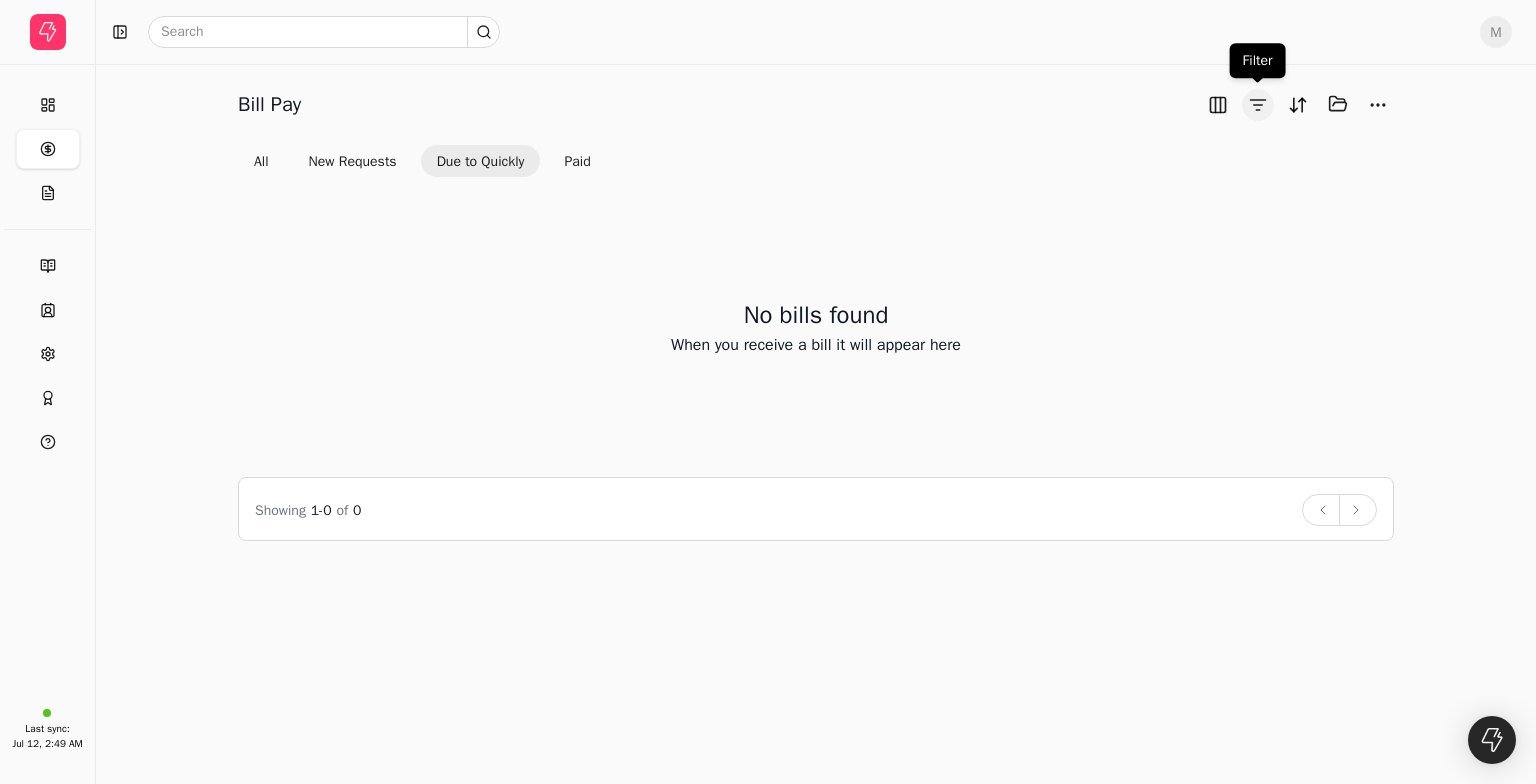 click at bounding box center [1258, 105] 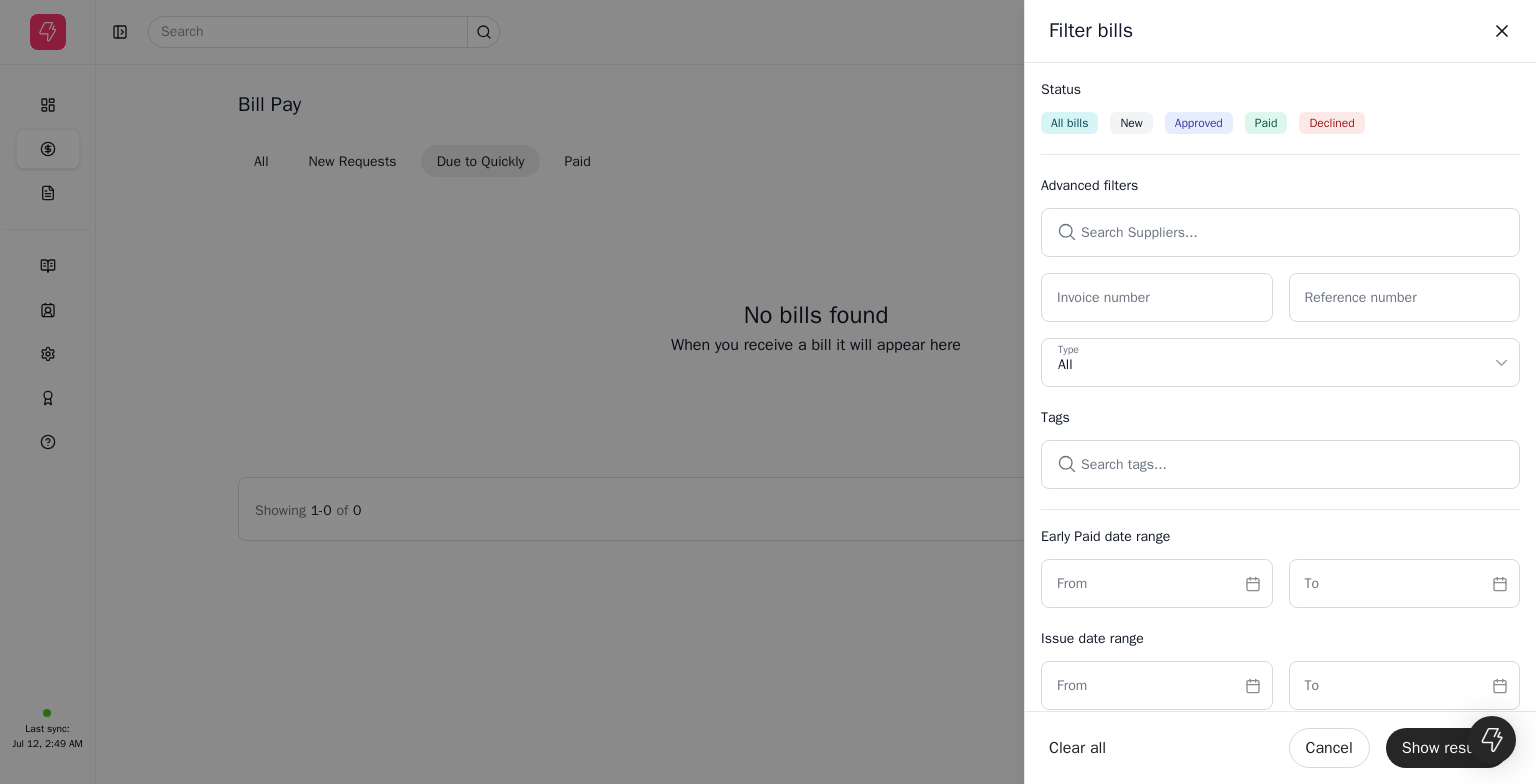 click 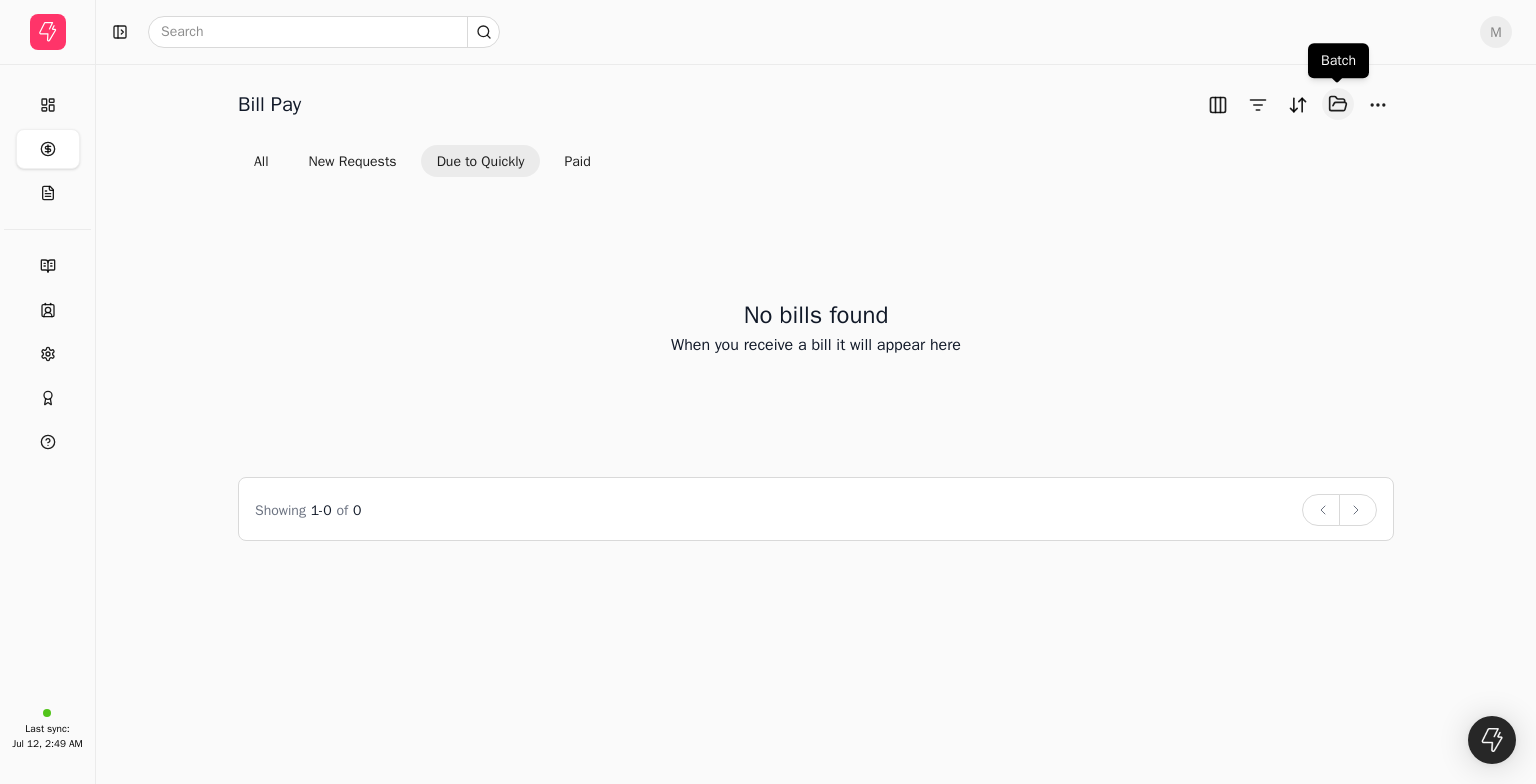 click on "Selected items:  0" at bounding box center [1338, 104] 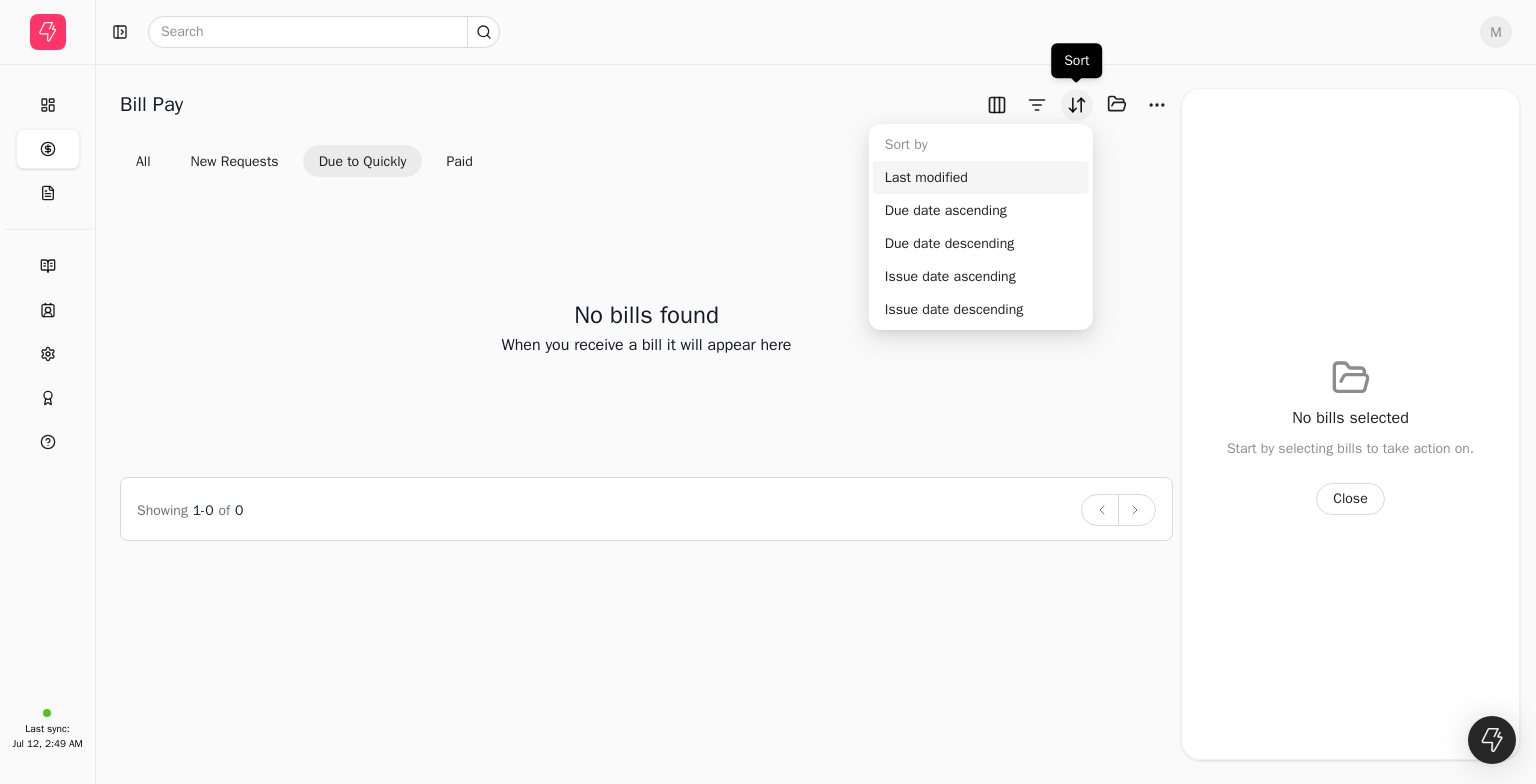 click at bounding box center (1077, 105) 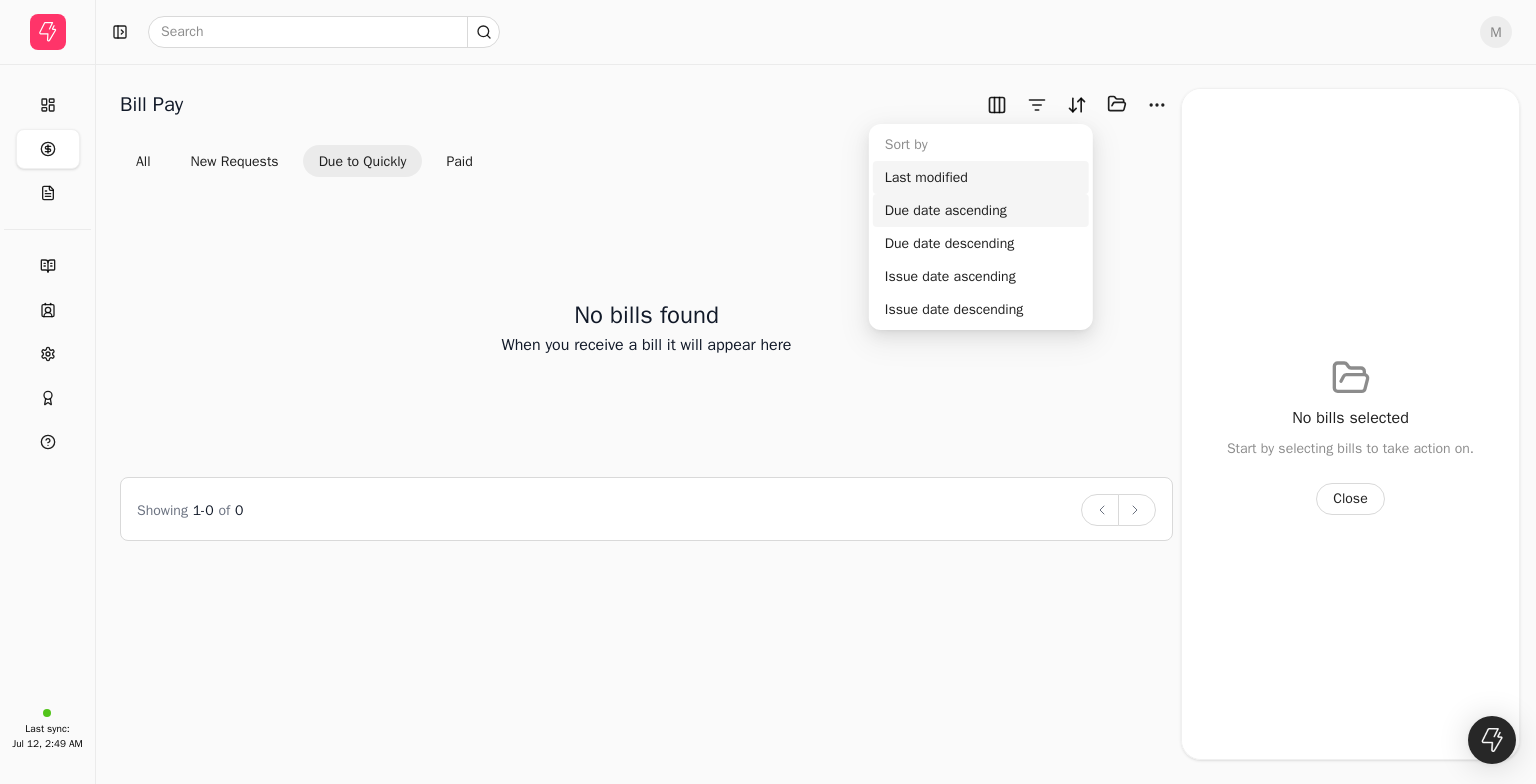 click on "Due date ascending" at bounding box center [981, 210] 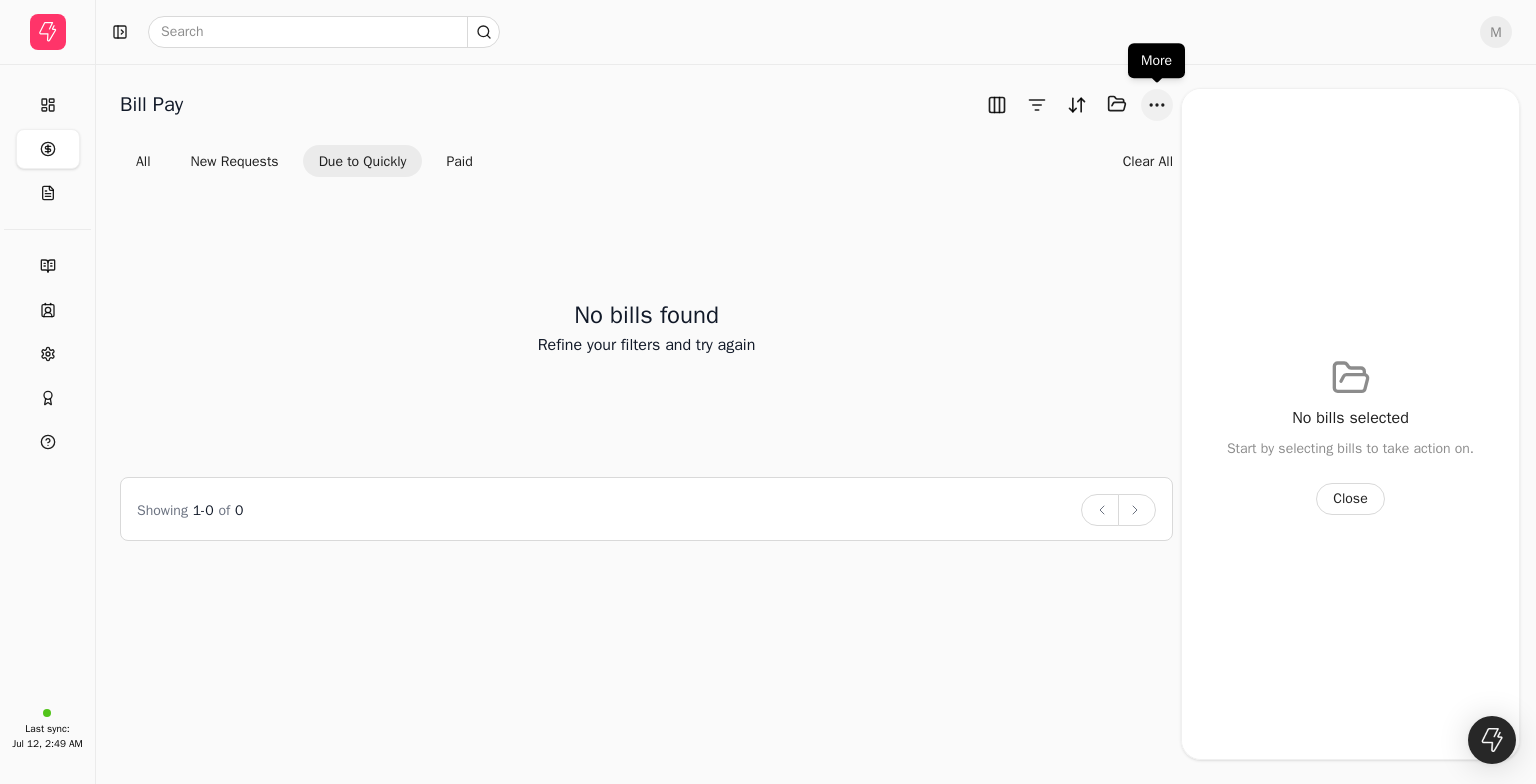 click at bounding box center (1157, 105) 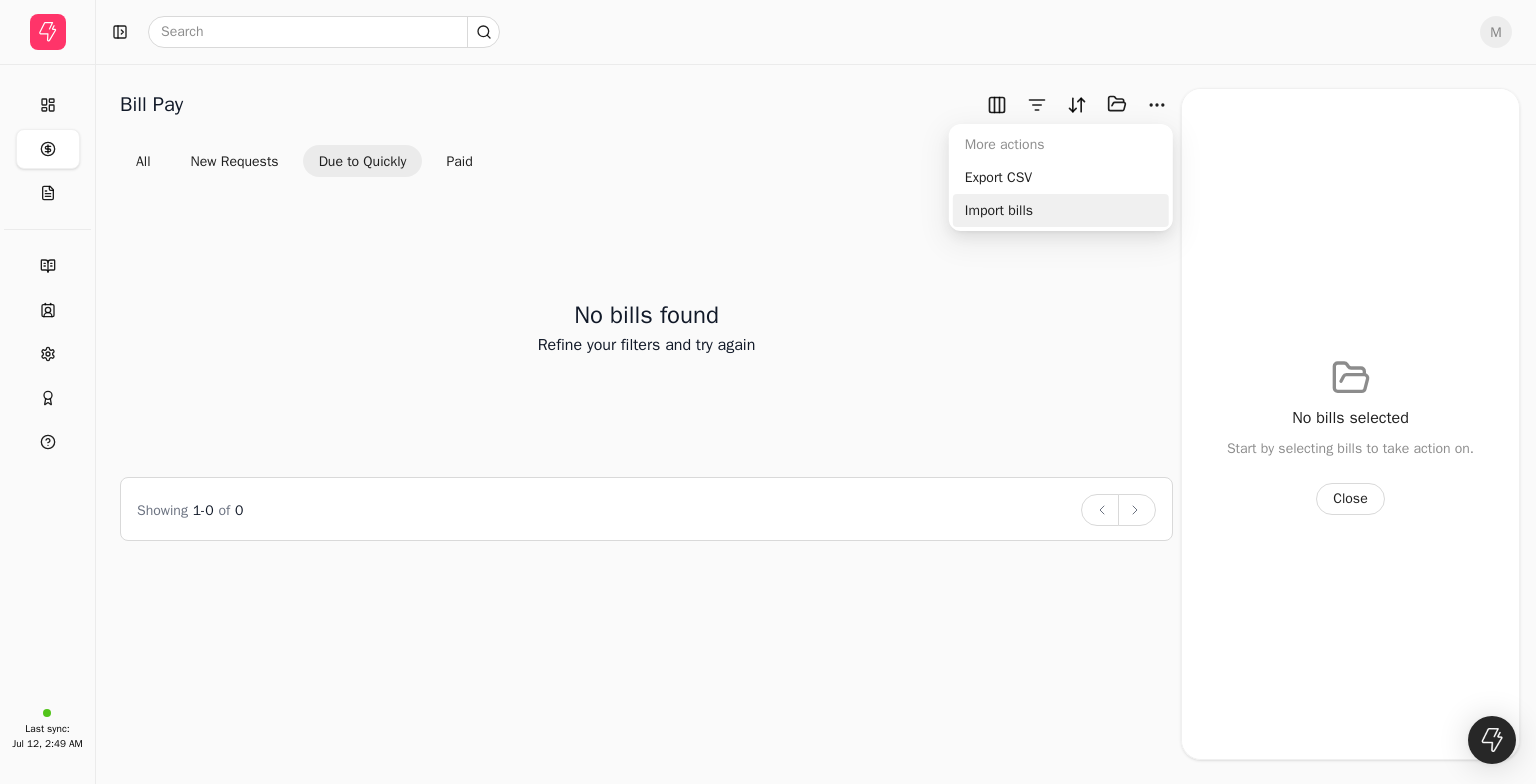click on "Import bills" at bounding box center [1061, 210] 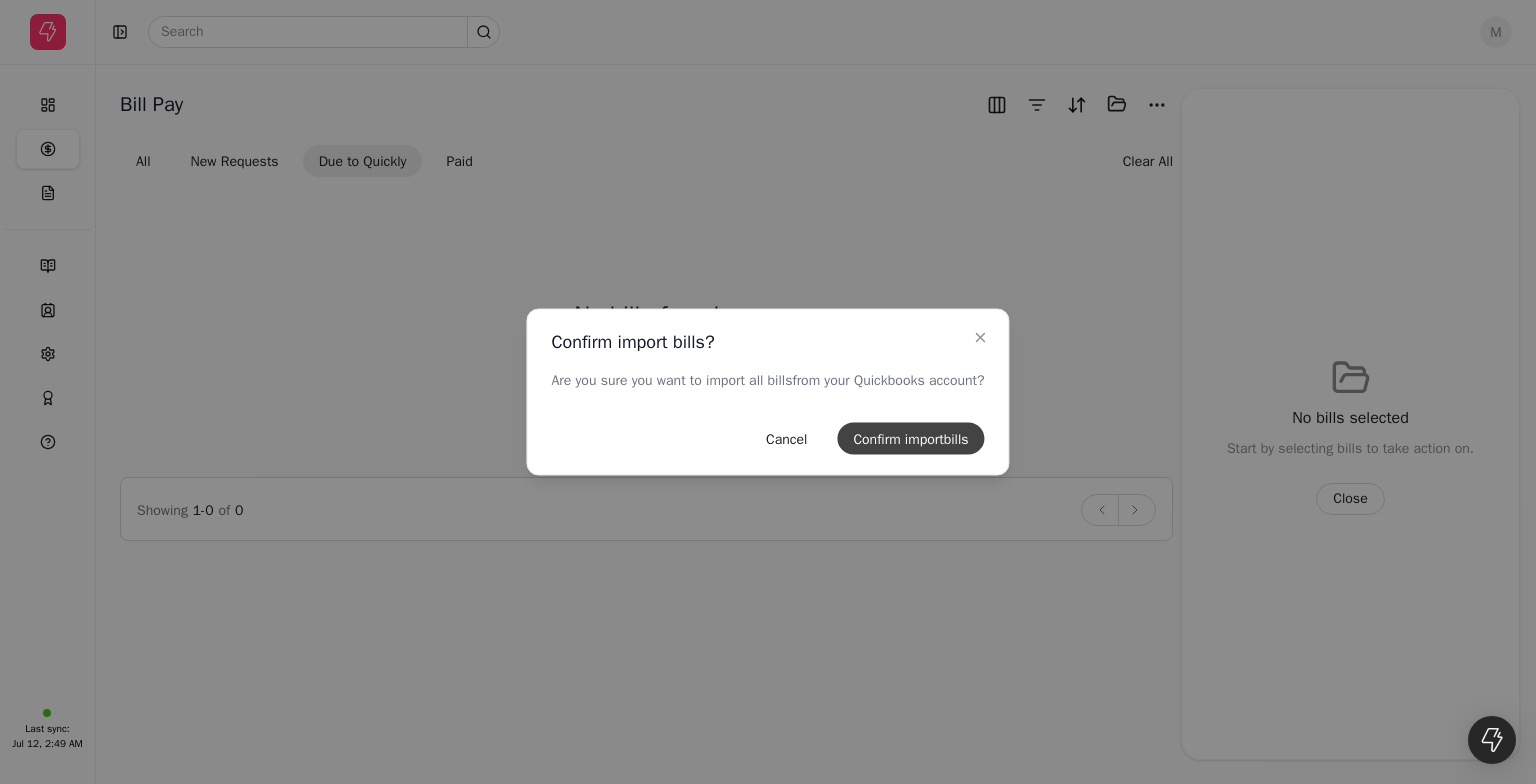 click on "Confirm import  bills" at bounding box center (910, 439) 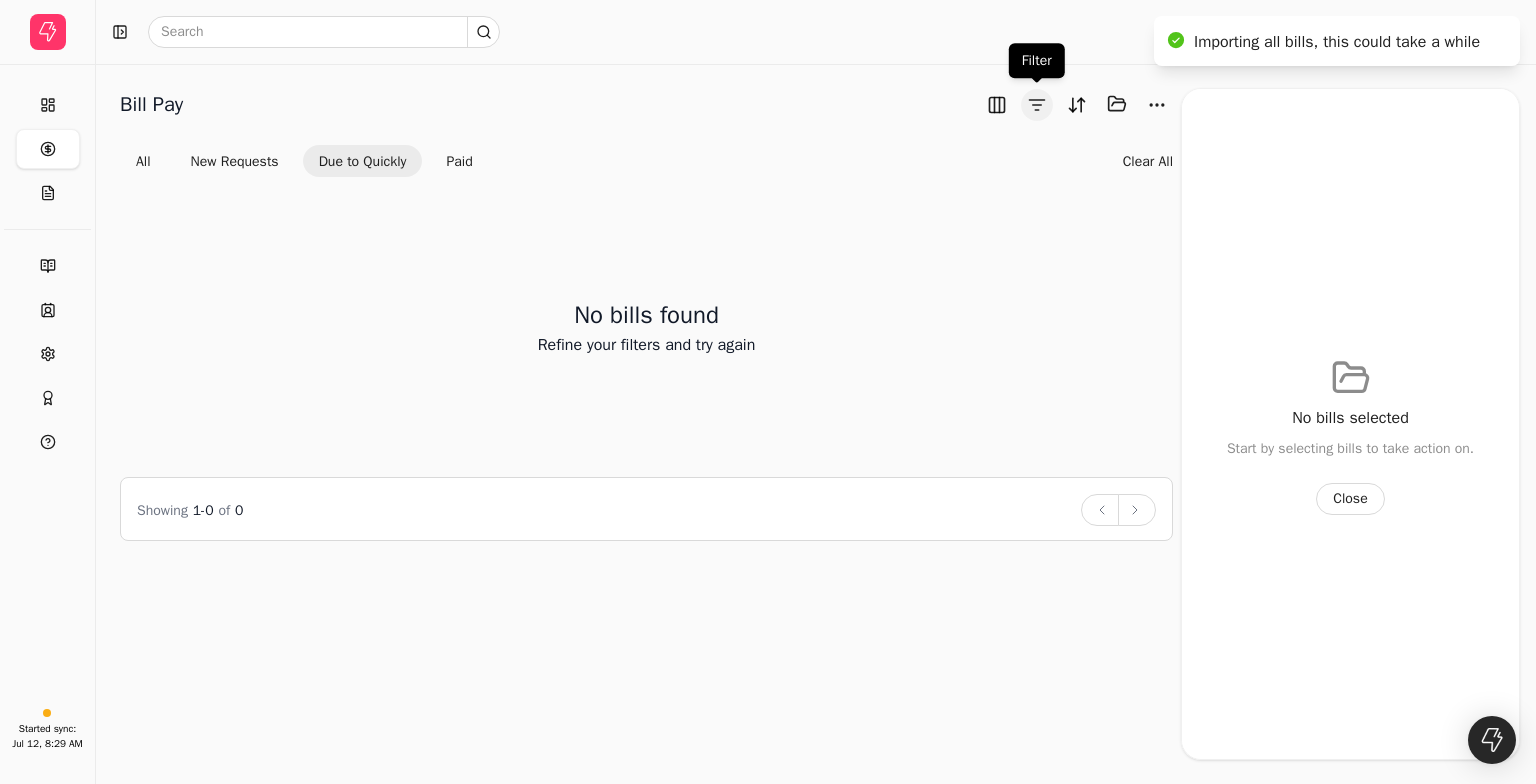 click at bounding box center (1037, 105) 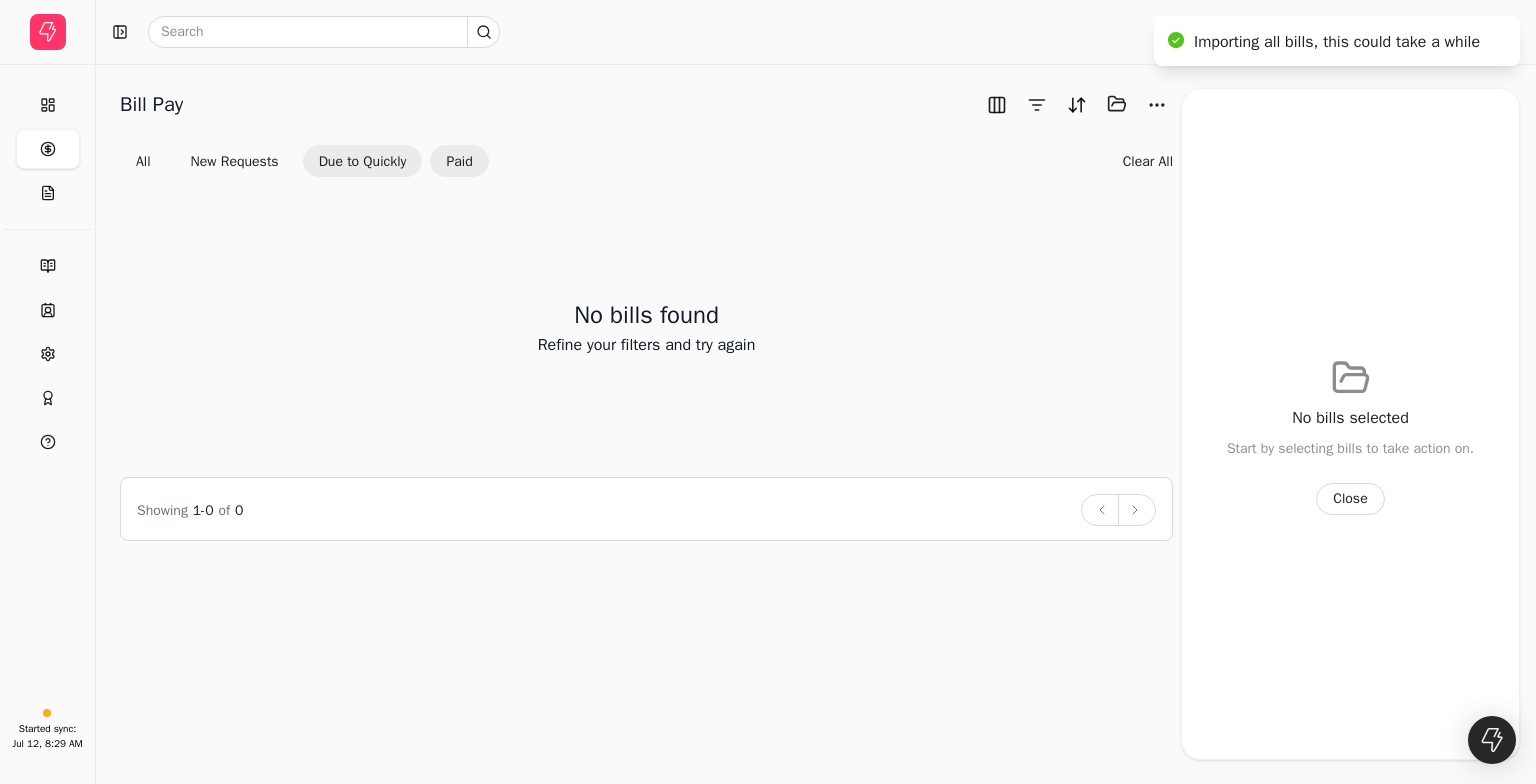 click on "Paid" at bounding box center [459, 161] 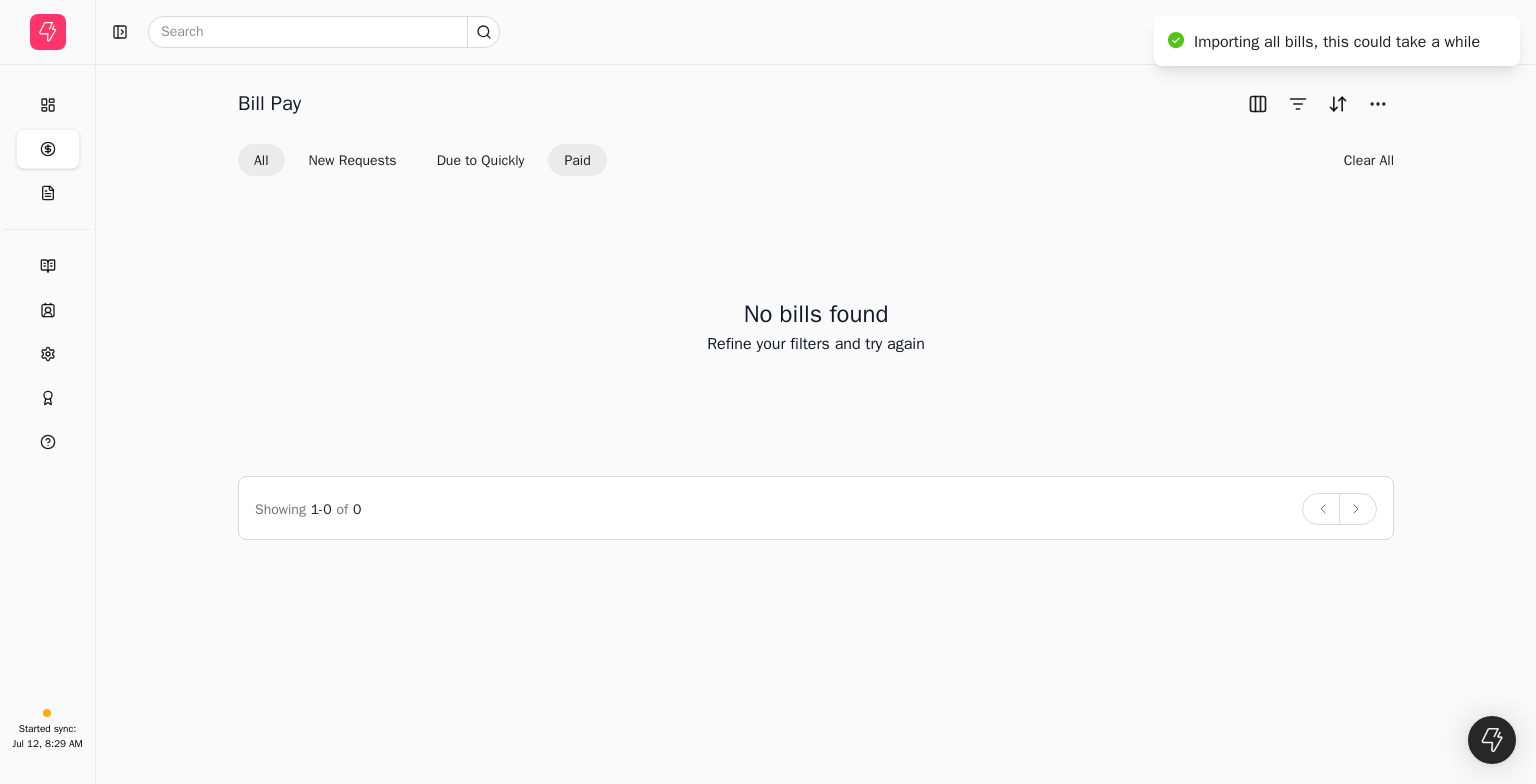 click on "All" at bounding box center (261, 160) 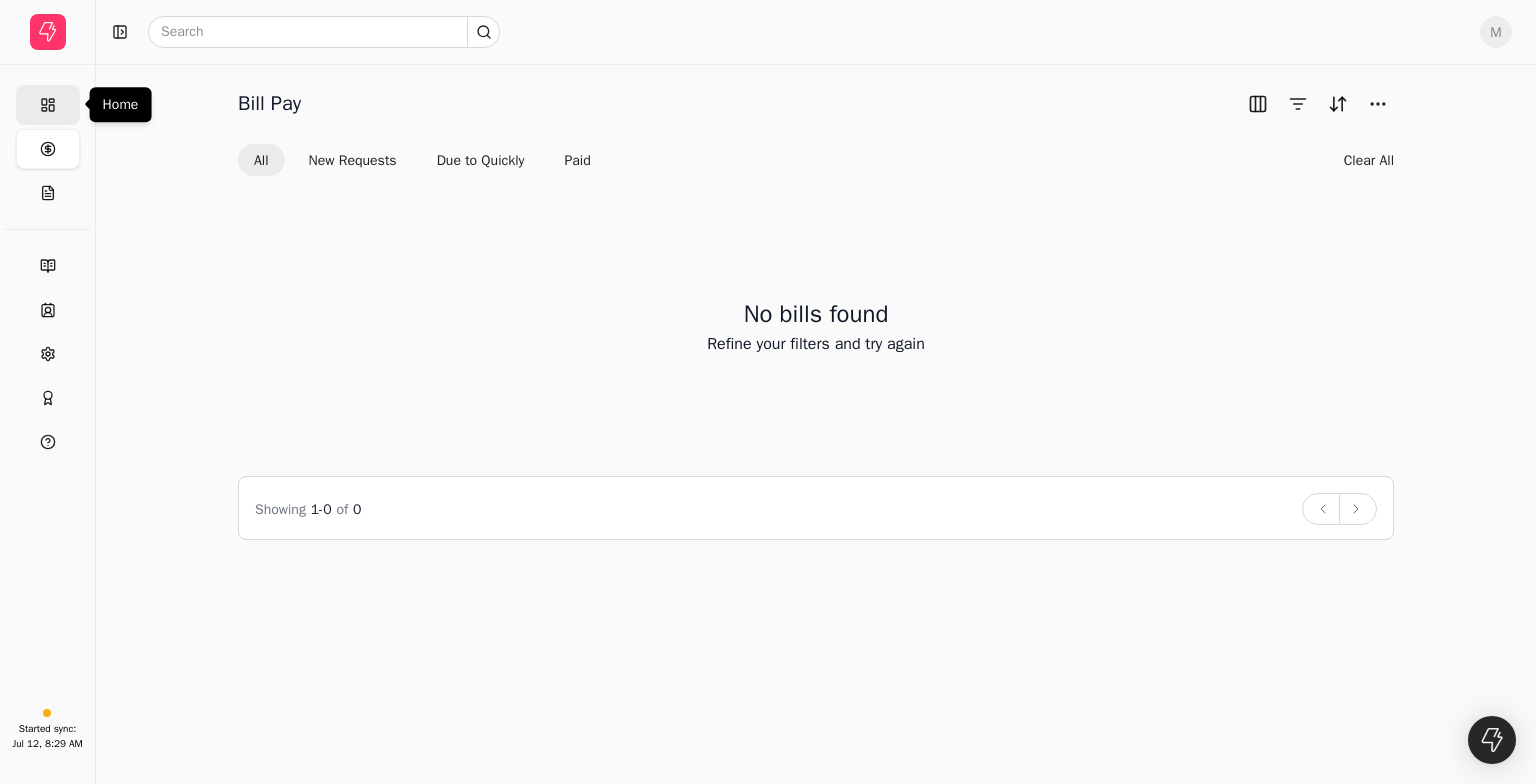 click on "Home" at bounding box center (48, 105) 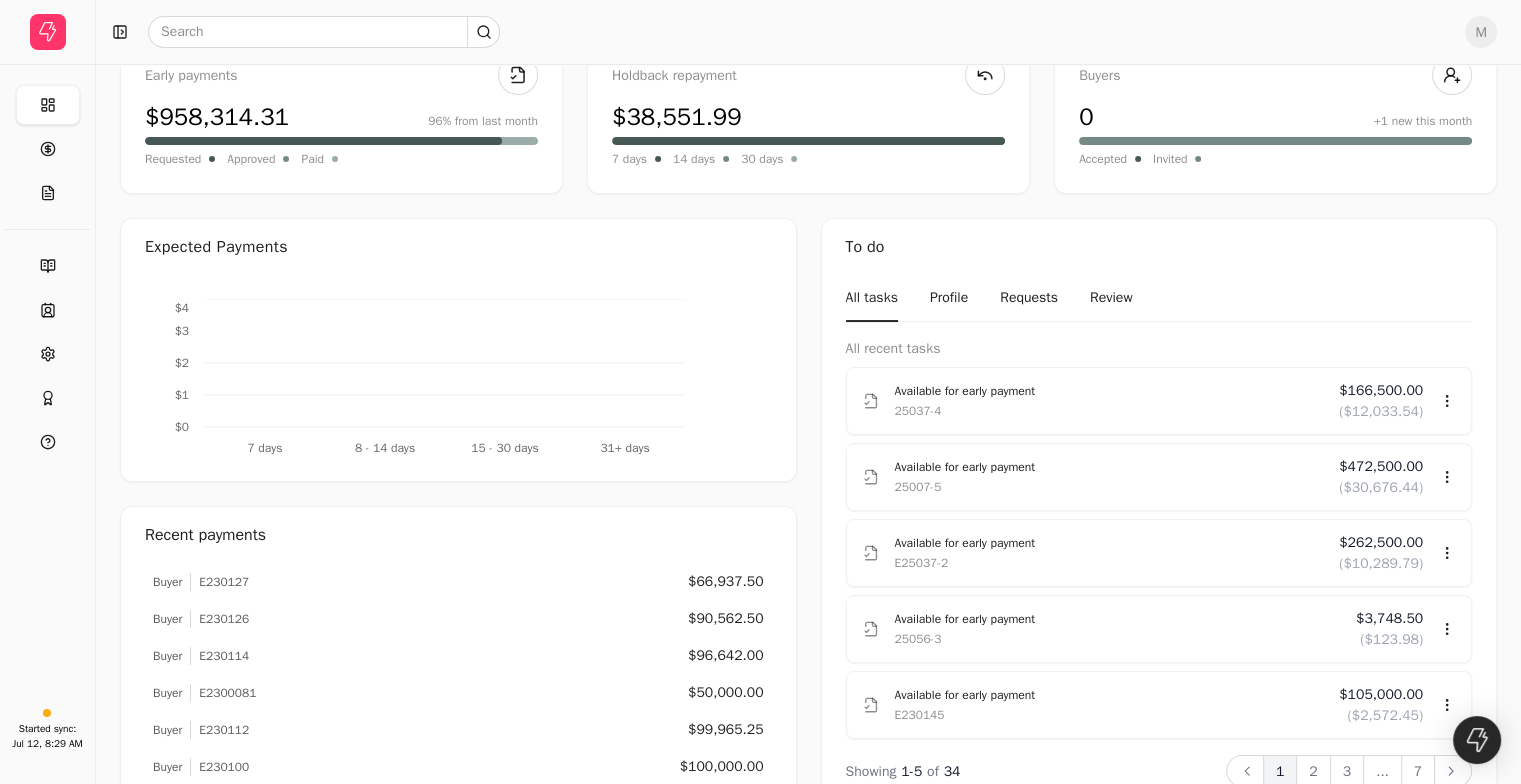 scroll, scrollTop: 100, scrollLeft: 0, axis: vertical 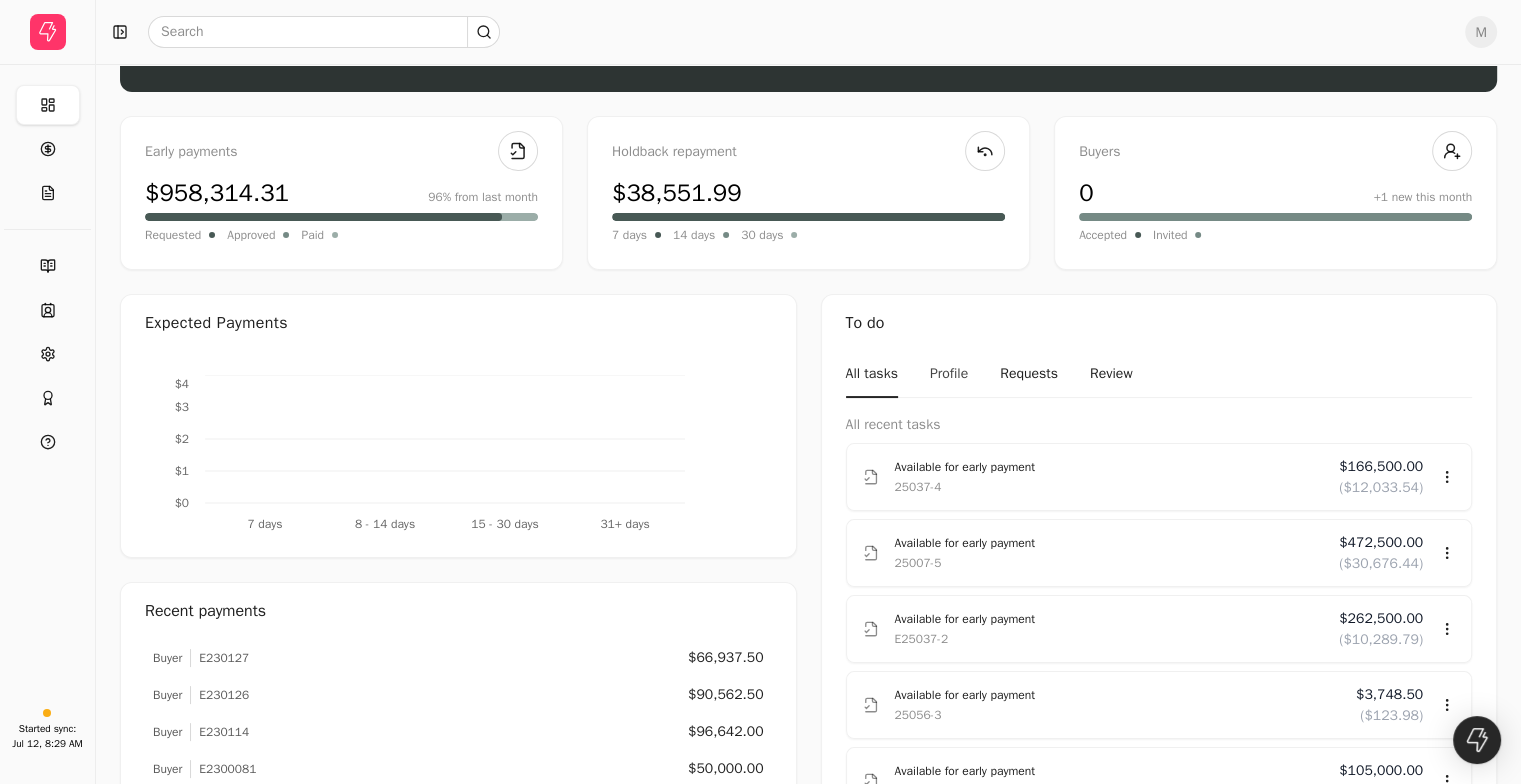 click on "Profile" at bounding box center (949, 374) 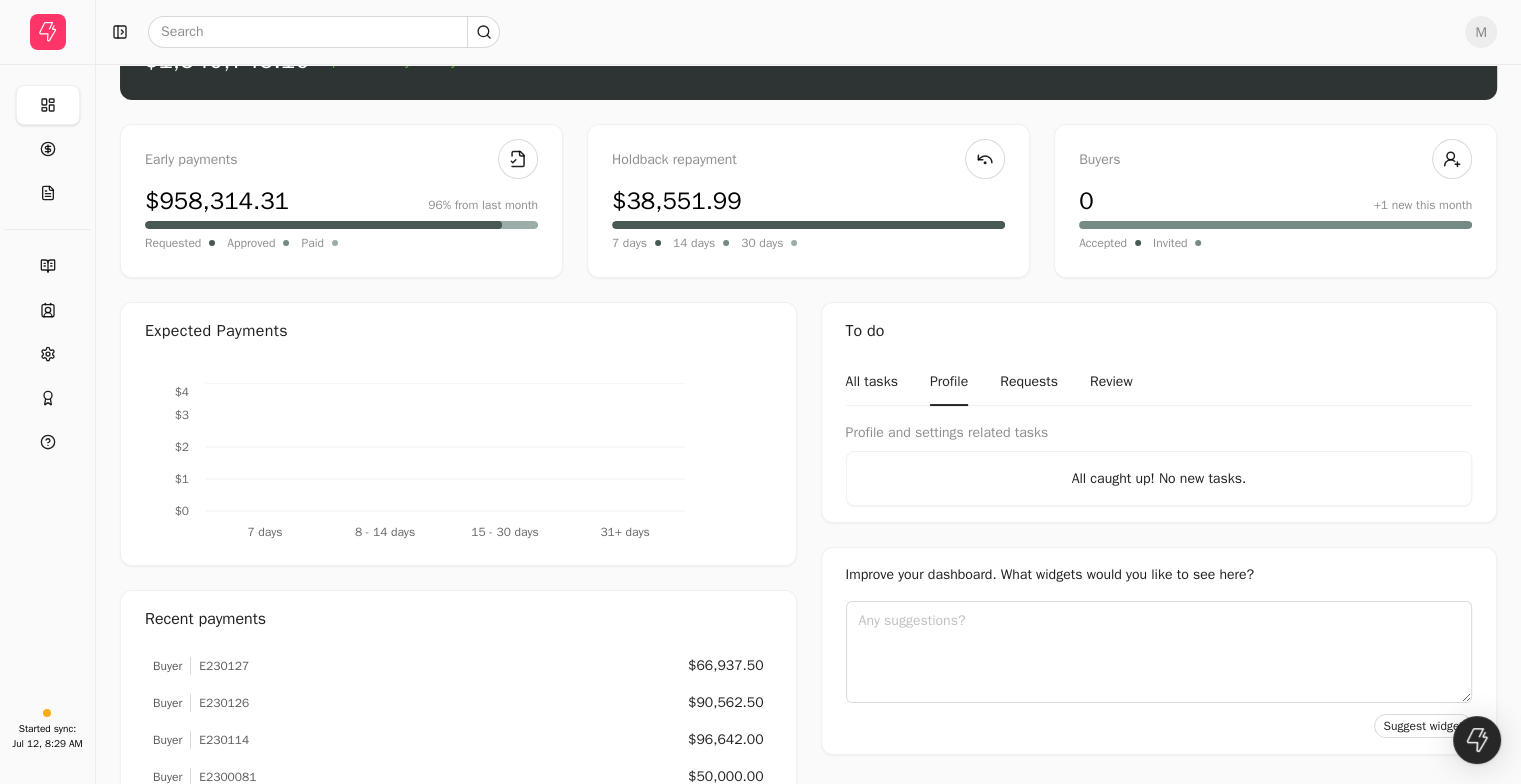 scroll, scrollTop: 65, scrollLeft: 0, axis: vertical 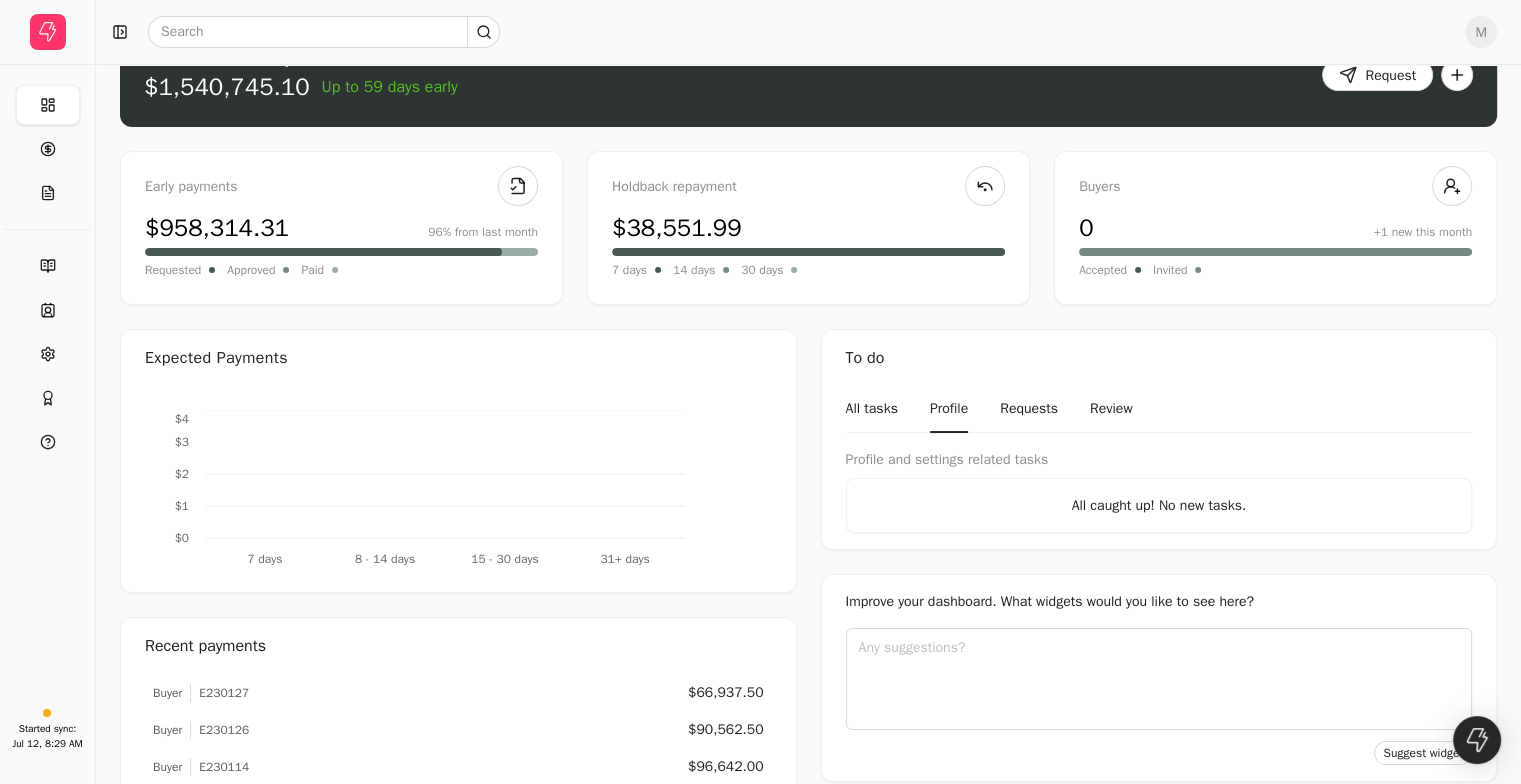 drag, startPoint x: 690, startPoint y: 14, endPoint x: 1173, endPoint y: 72, distance: 486.46994 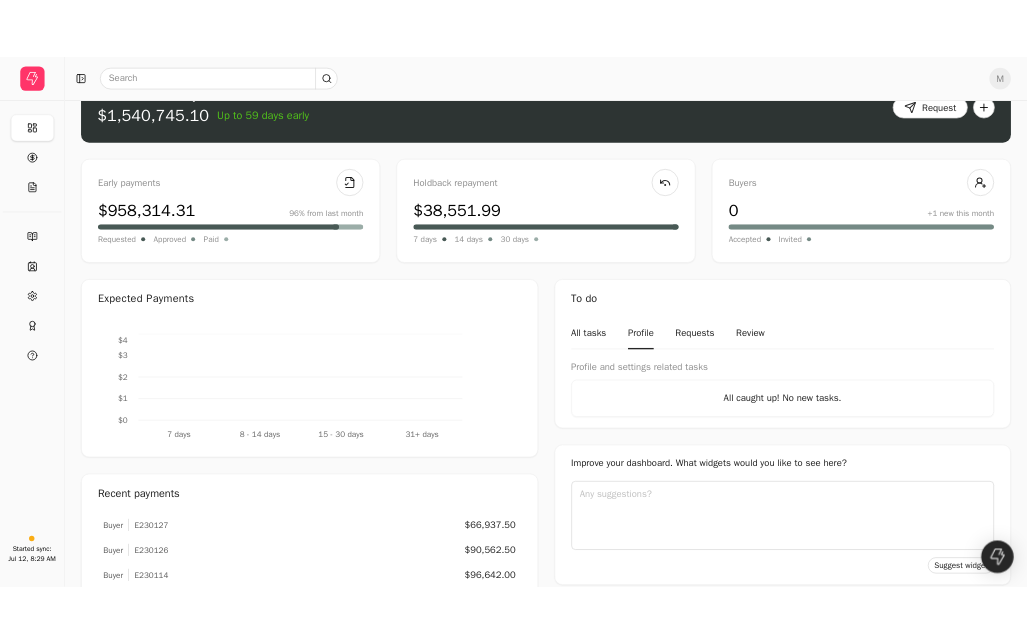 scroll, scrollTop: 0, scrollLeft: 0, axis: both 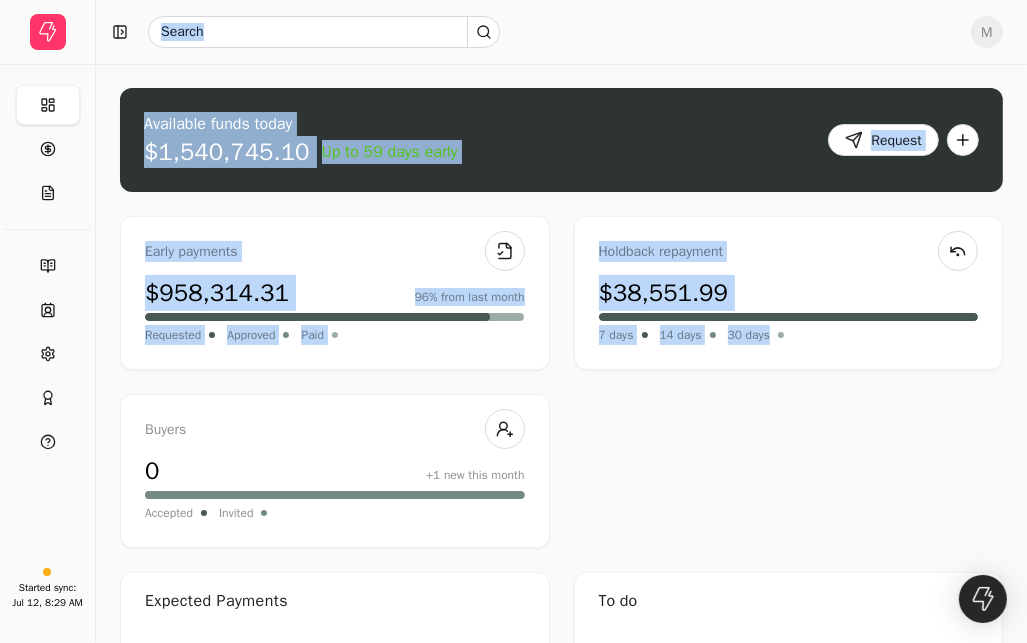 drag, startPoint x: 751, startPoint y: 47, endPoint x: 1575, endPoint y: 524, distance: 952.1056 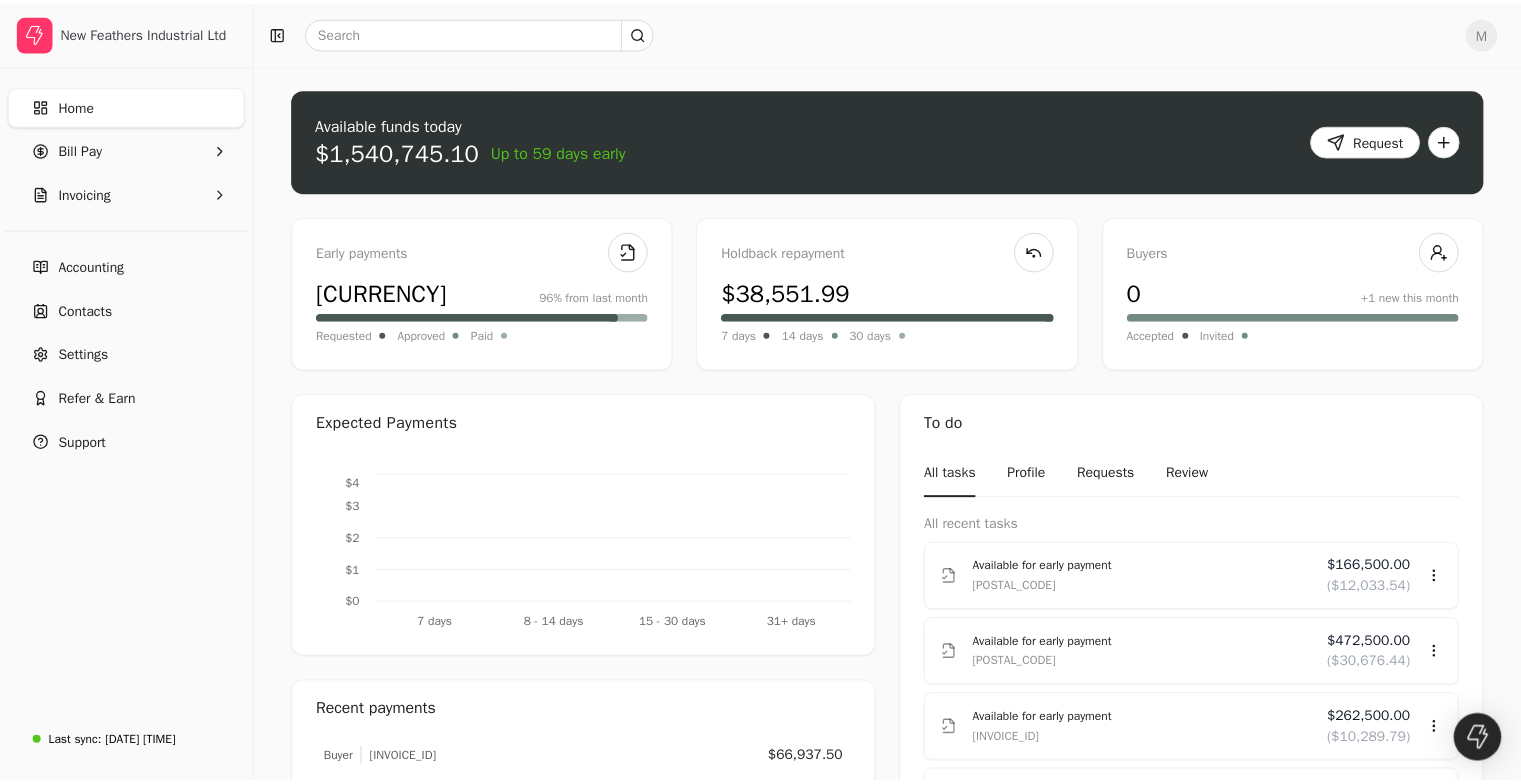scroll, scrollTop: 0, scrollLeft: 0, axis: both 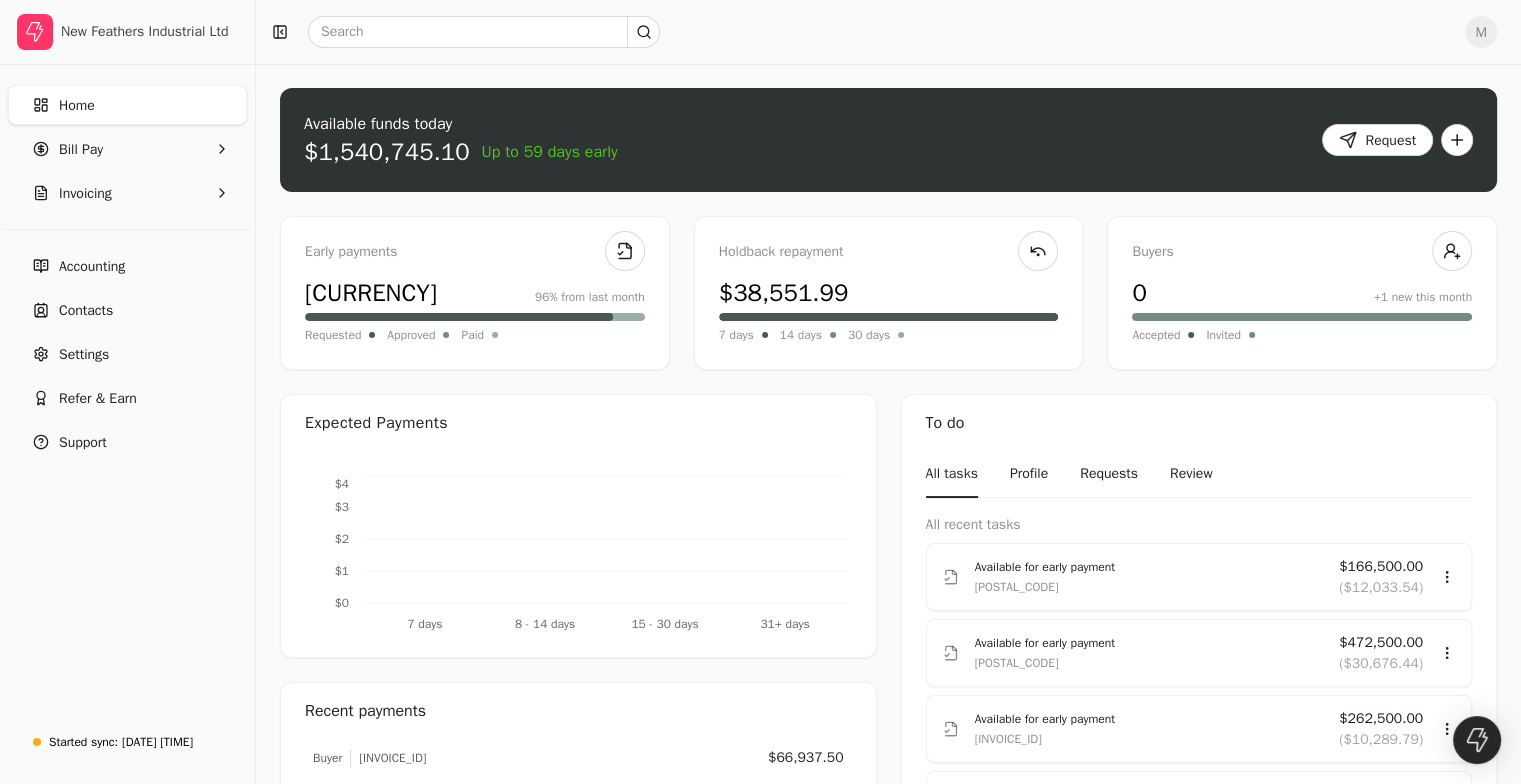 drag, startPoint x: 933, startPoint y: 30, endPoint x: 1128, endPoint y: 38, distance: 195.16403 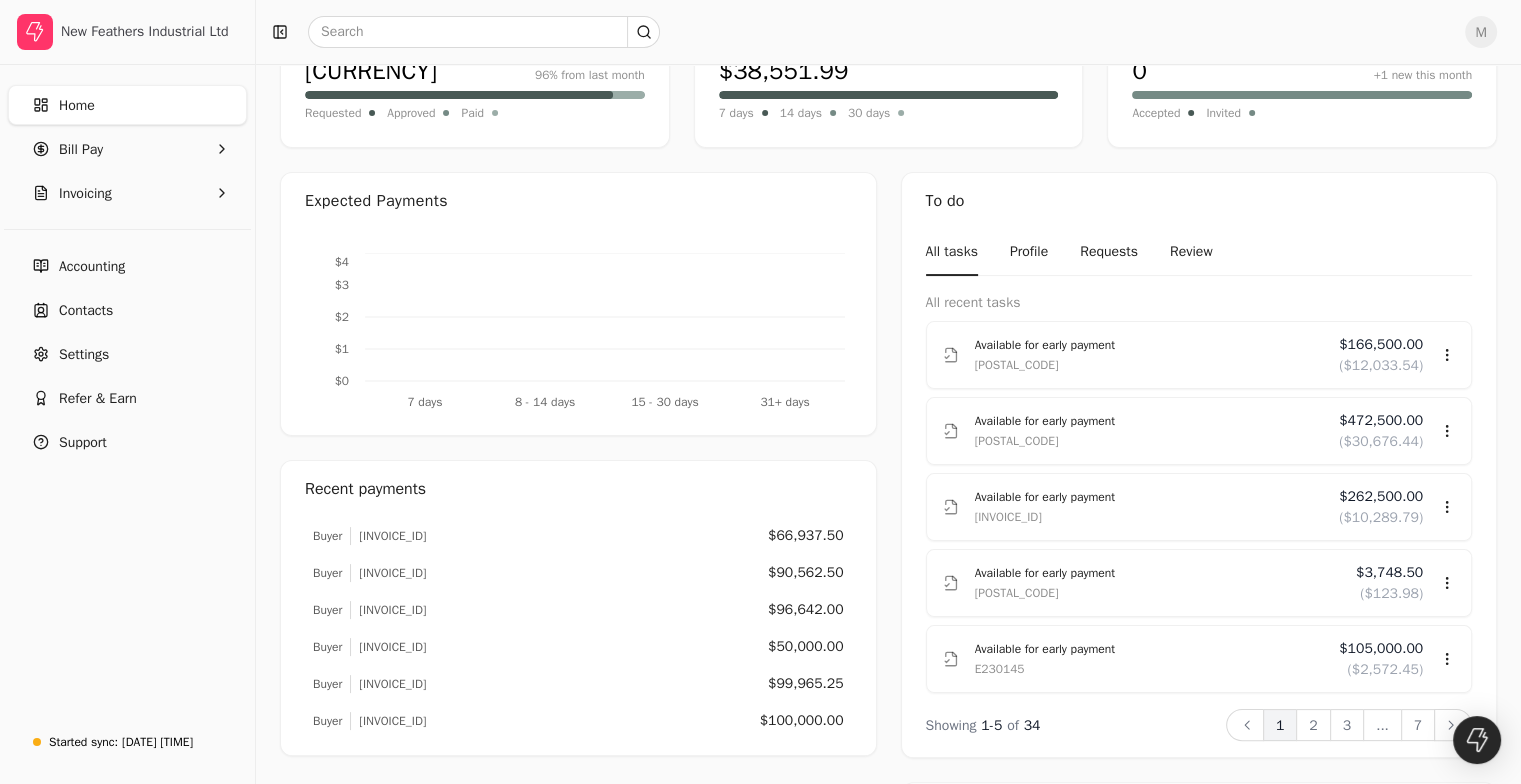 scroll, scrollTop: 100, scrollLeft: 0, axis: vertical 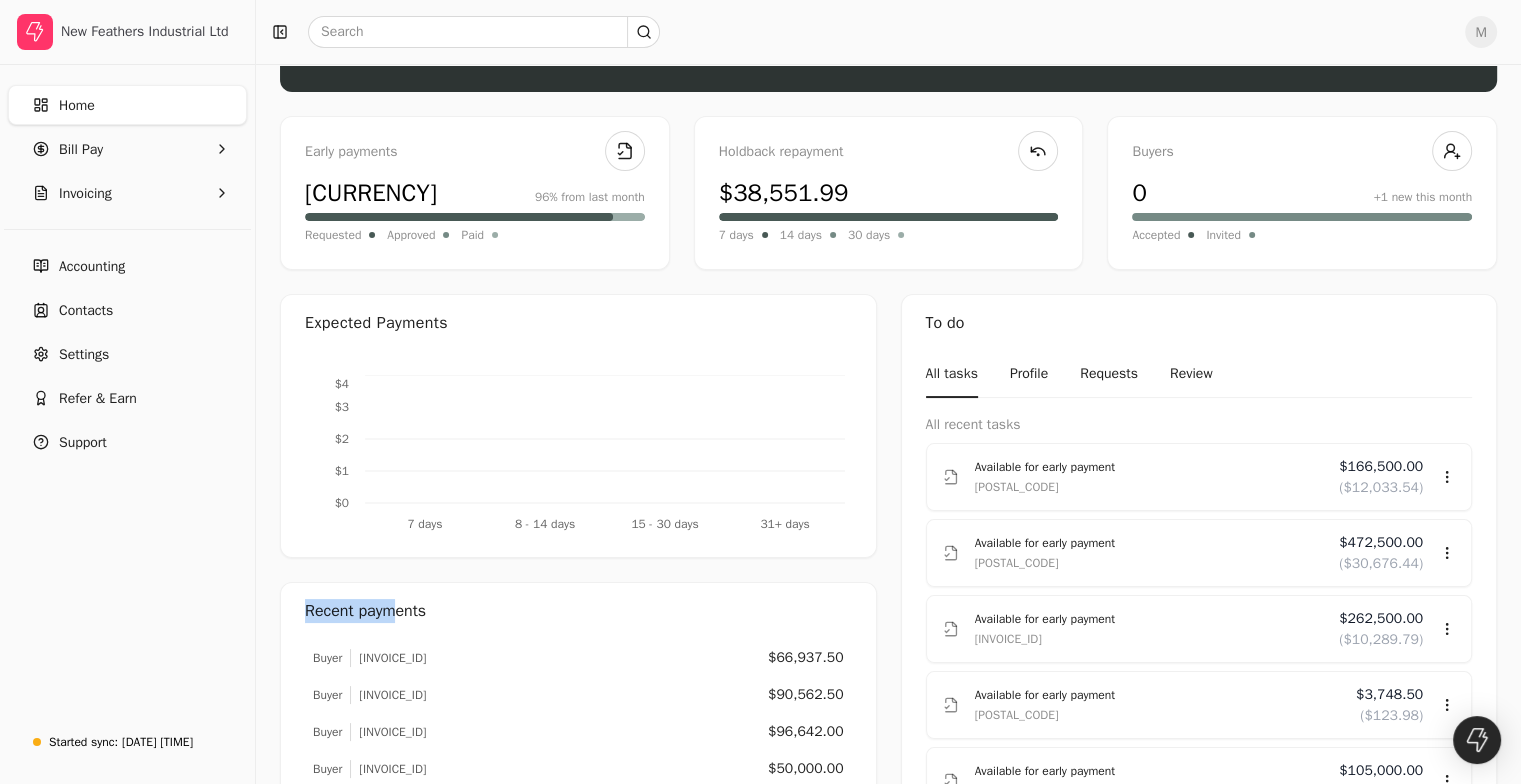 drag, startPoint x: 266, startPoint y: 592, endPoint x: 404, endPoint y: 581, distance: 138.43771 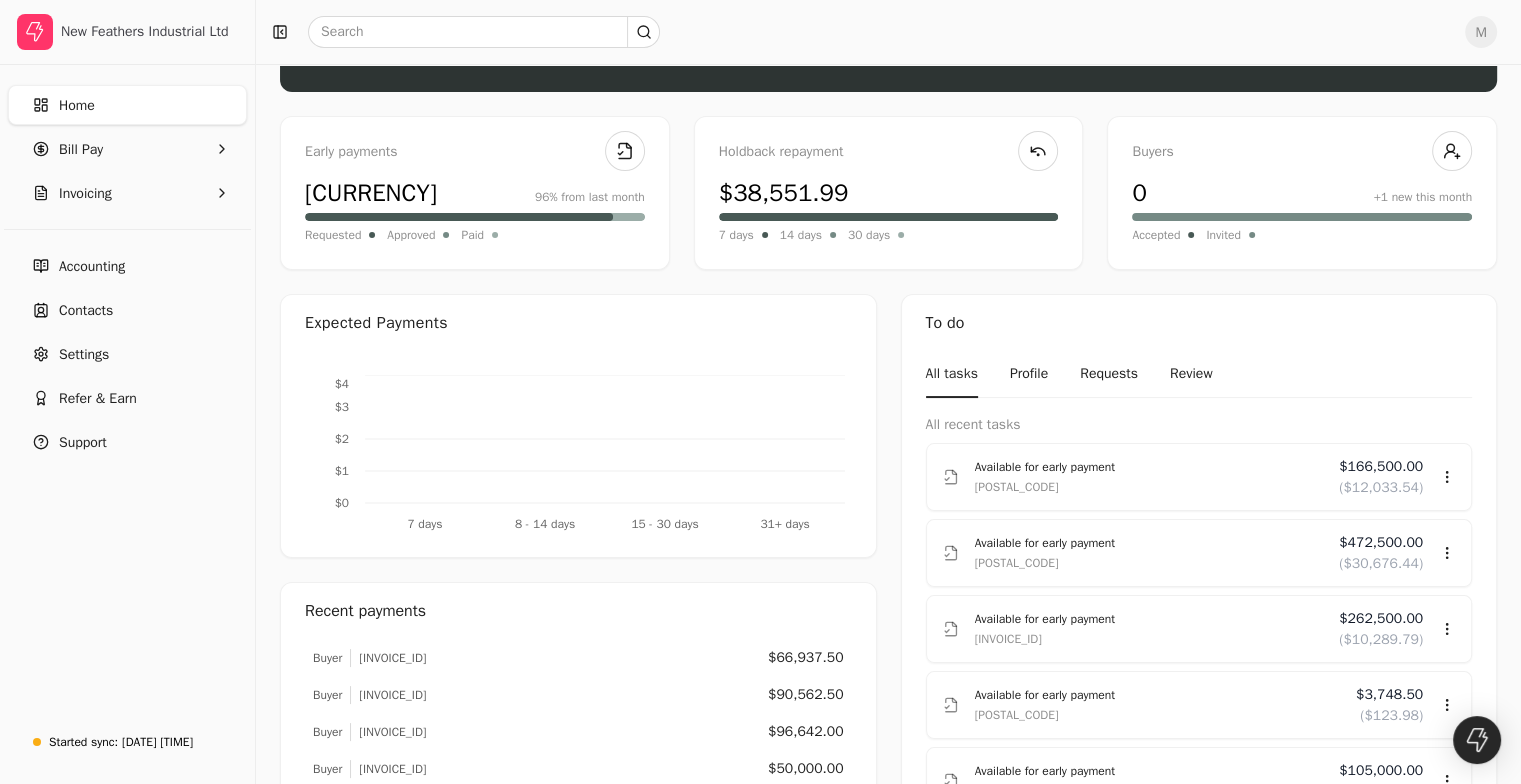 drag, startPoint x: 709, startPoint y: 26, endPoint x: 898, endPoint y: 17, distance: 189.21416 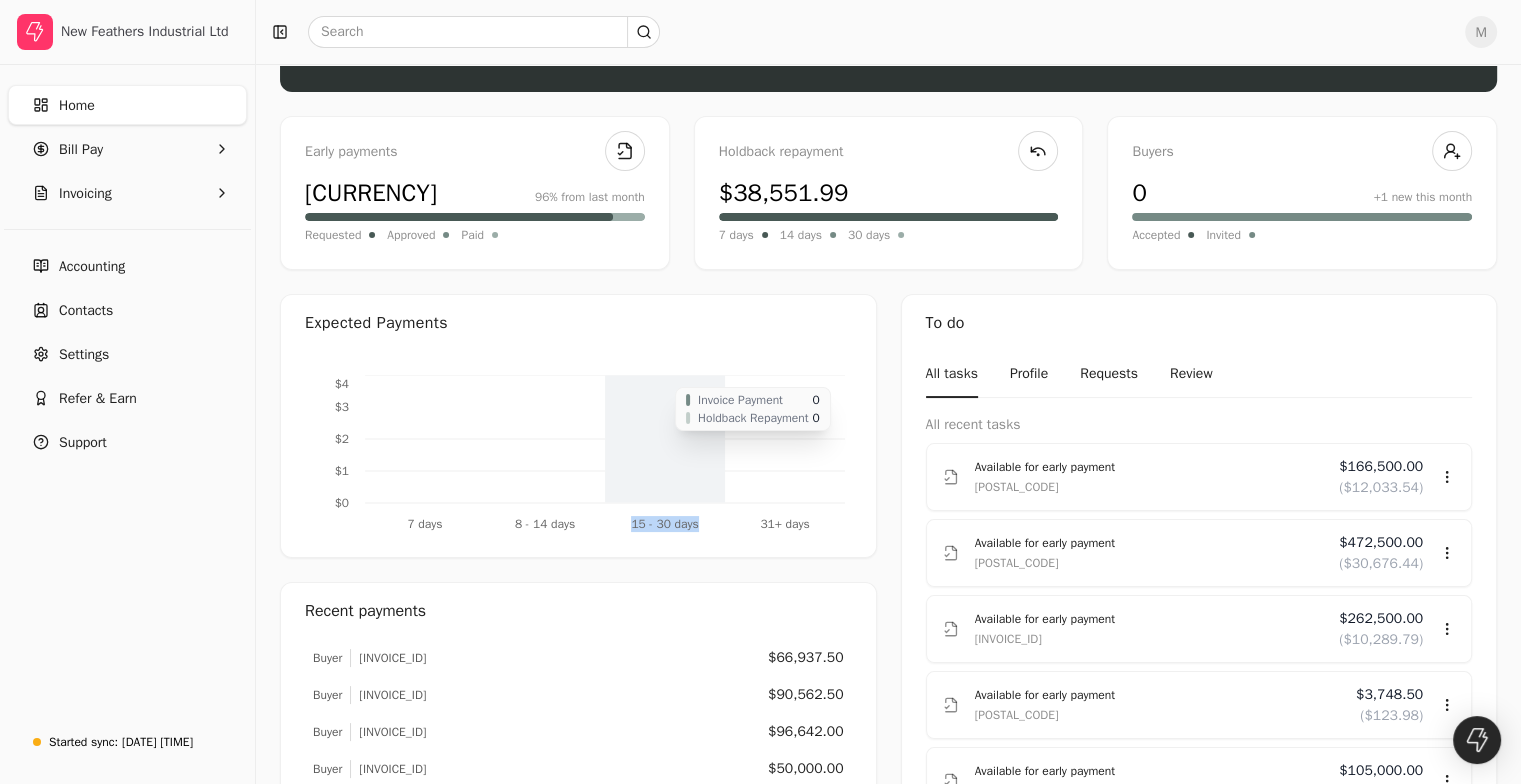 drag, startPoint x: 608, startPoint y: 384, endPoint x: 702, endPoint y: 376, distance: 94.33981 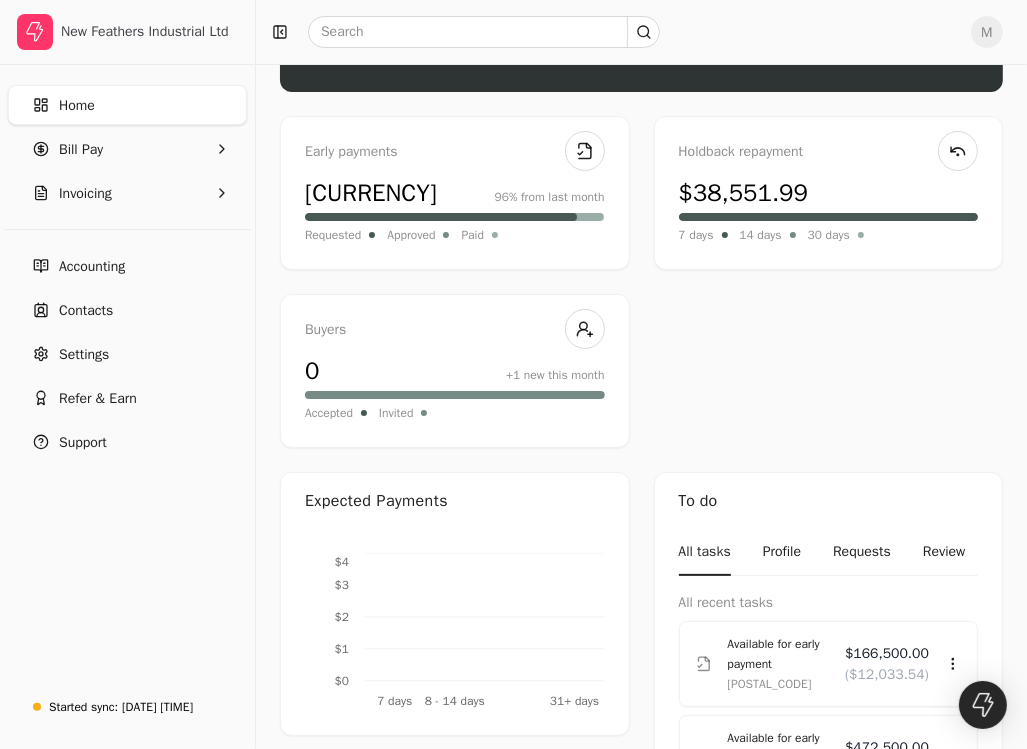 drag, startPoint x: 723, startPoint y: 34, endPoint x: 1198, endPoint y: 62, distance: 475.82455 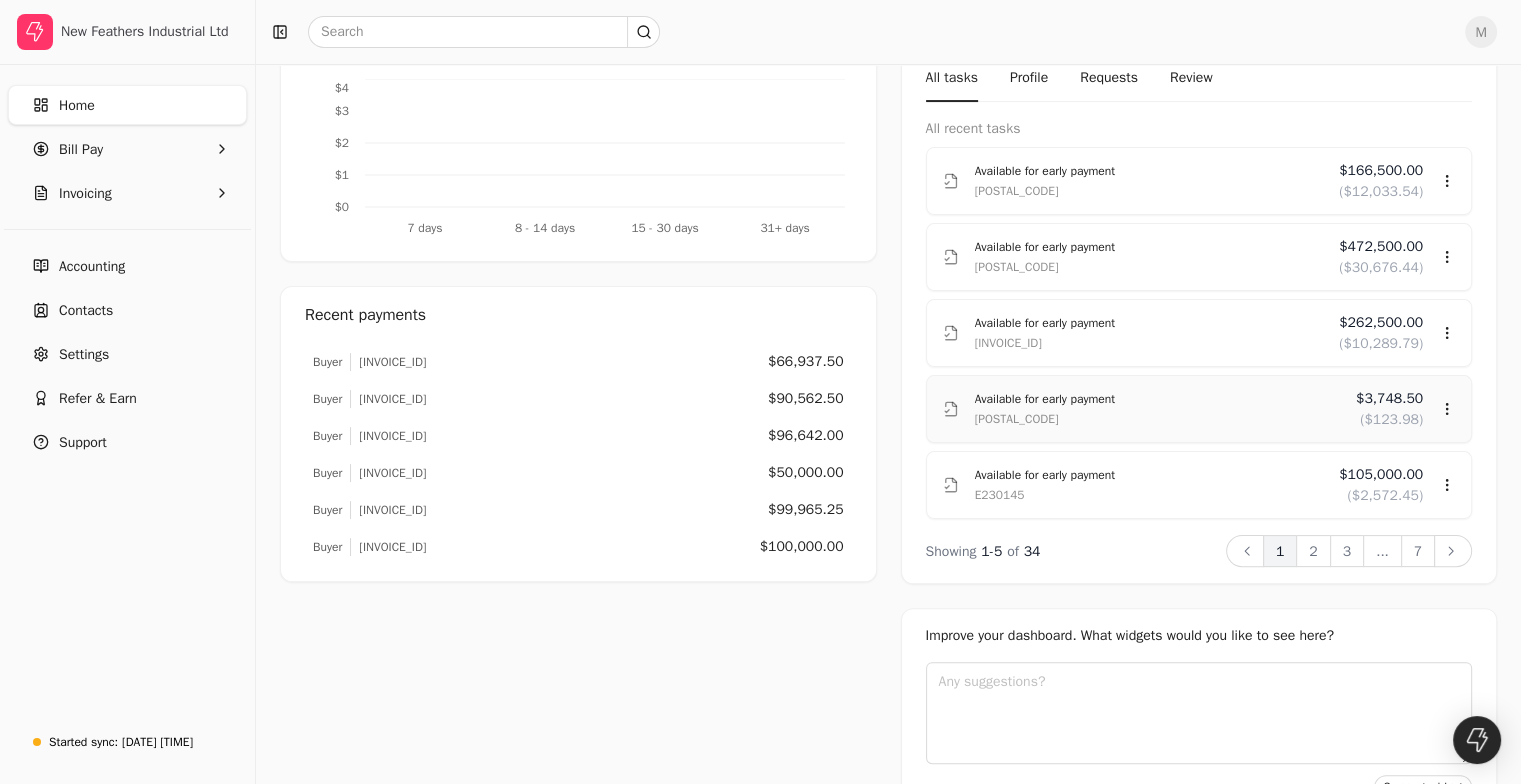 scroll, scrollTop: 400, scrollLeft: 0, axis: vertical 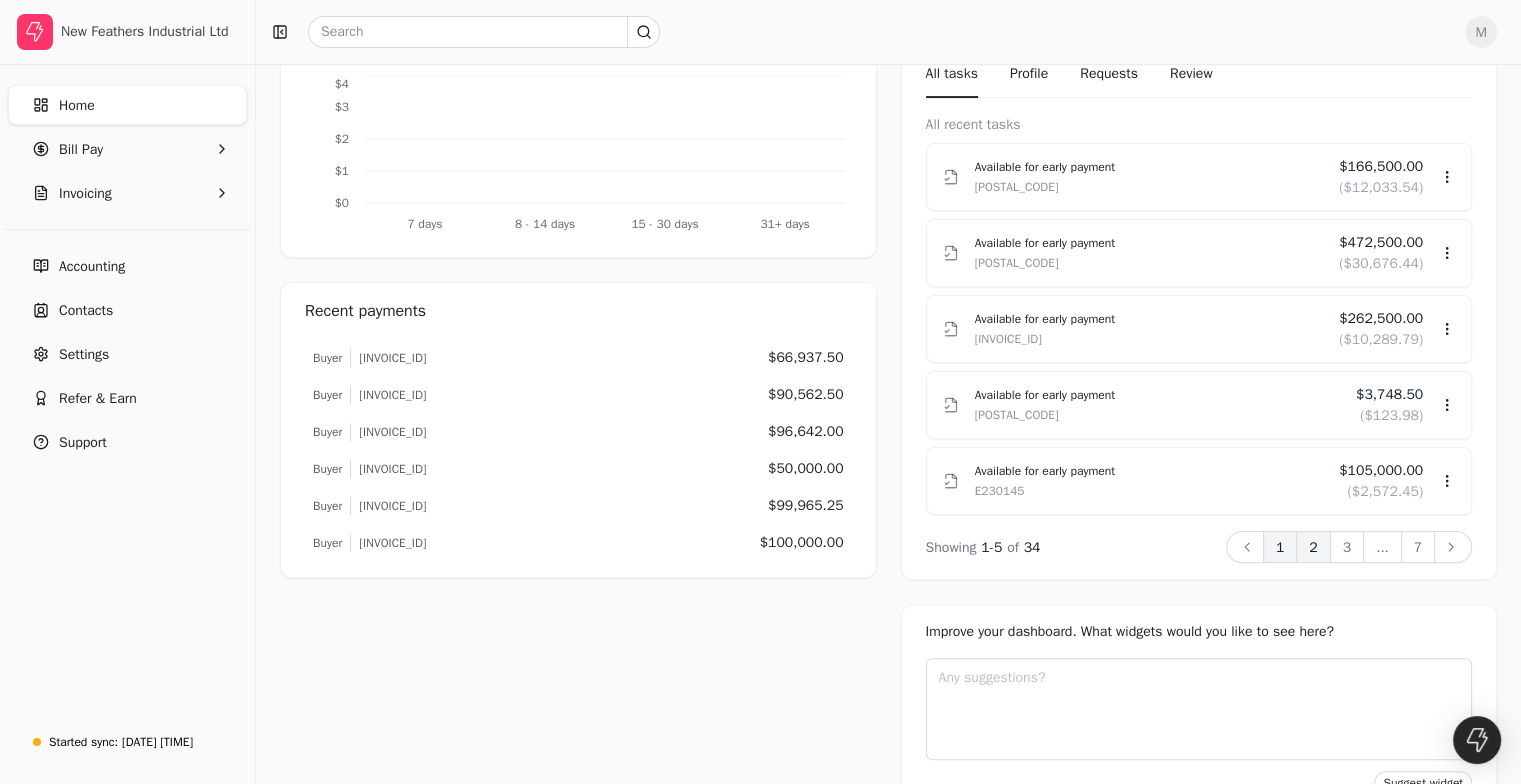 click on "2" at bounding box center [1313, 547] 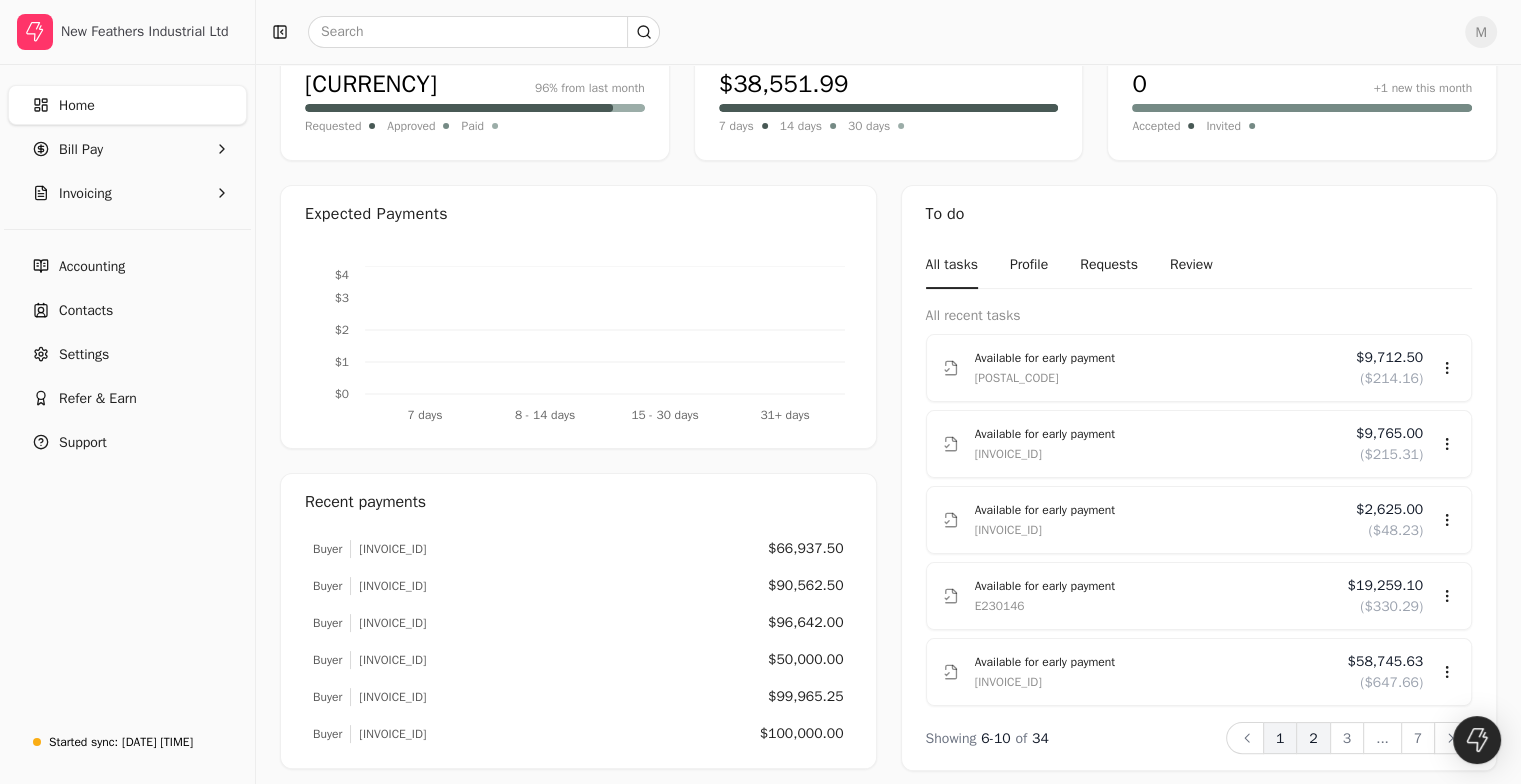 scroll, scrollTop: 200, scrollLeft: 0, axis: vertical 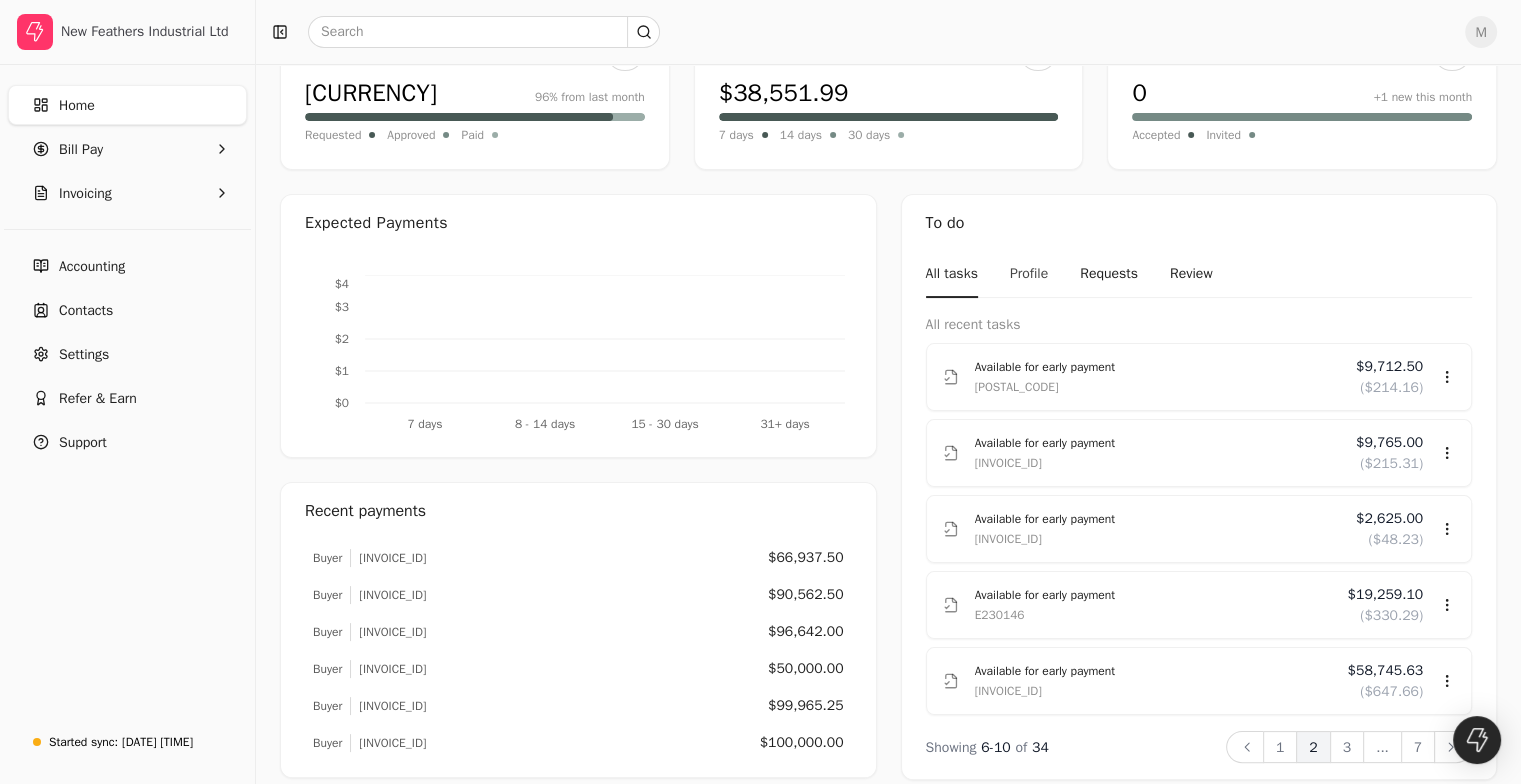 click on "Profile" at bounding box center (1029, 274) 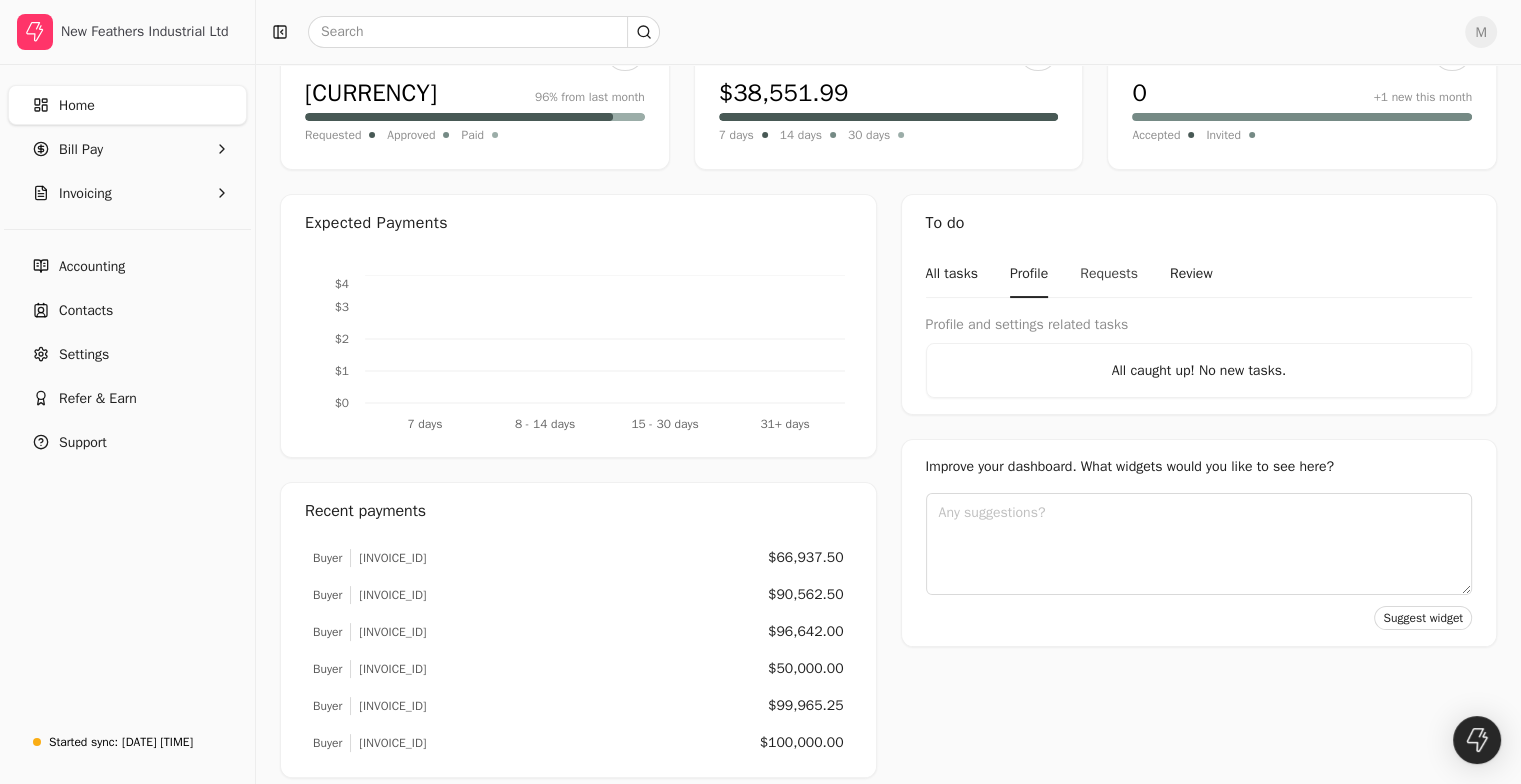 click on "Requests" at bounding box center (1109, 274) 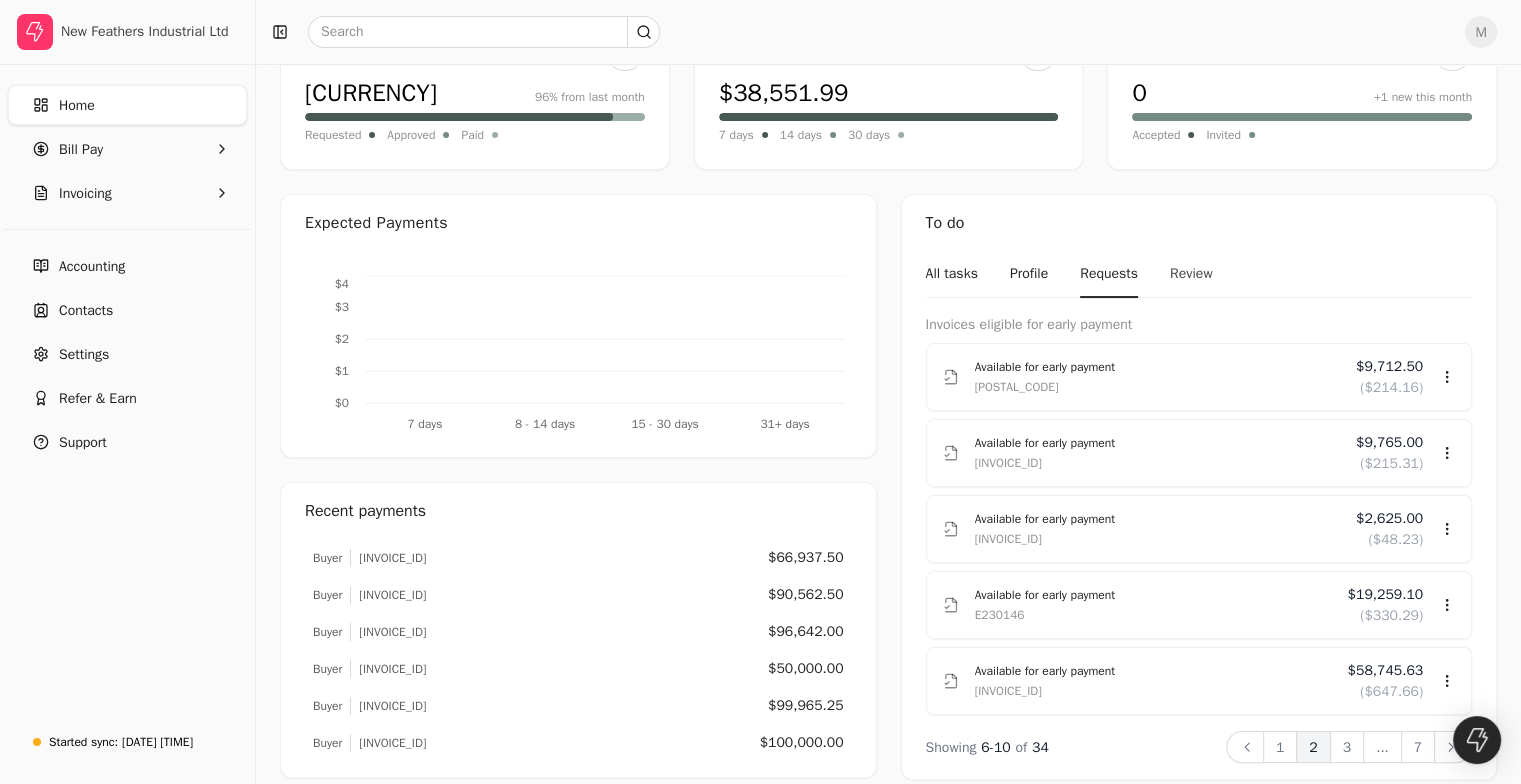 click on "Review" at bounding box center [1191, 274] 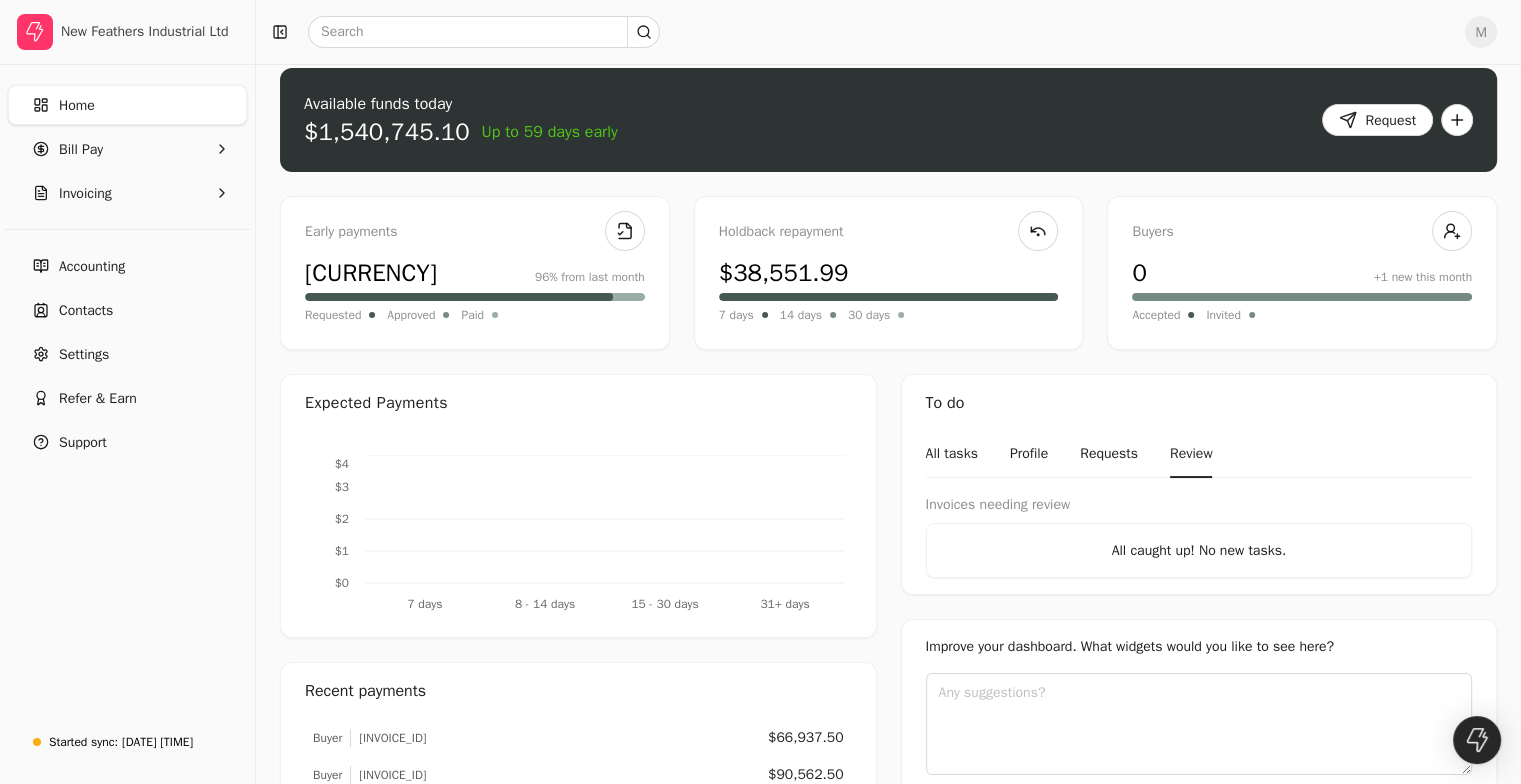 scroll, scrollTop: 0, scrollLeft: 0, axis: both 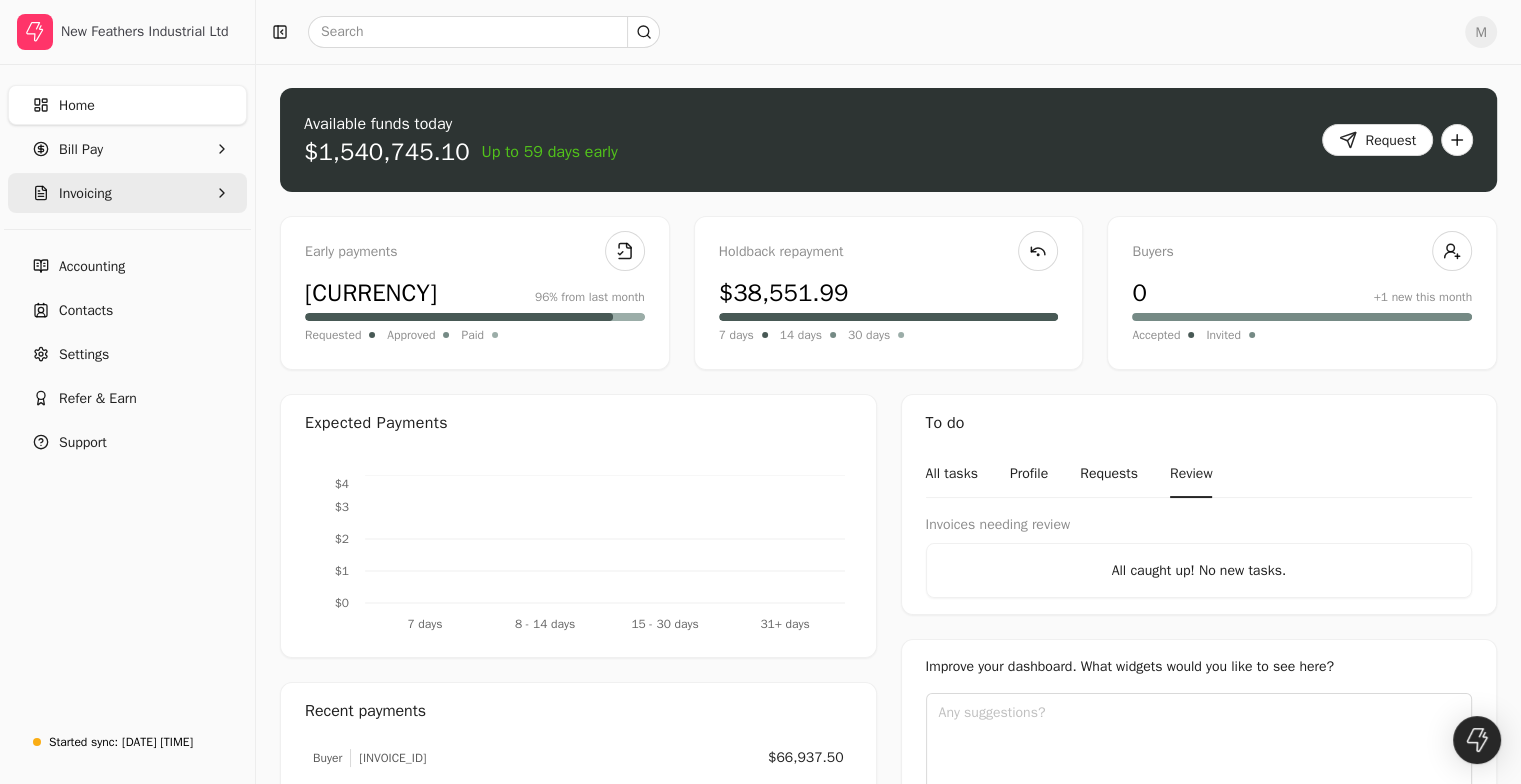 click on "Invoicing" at bounding box center [85, 193] 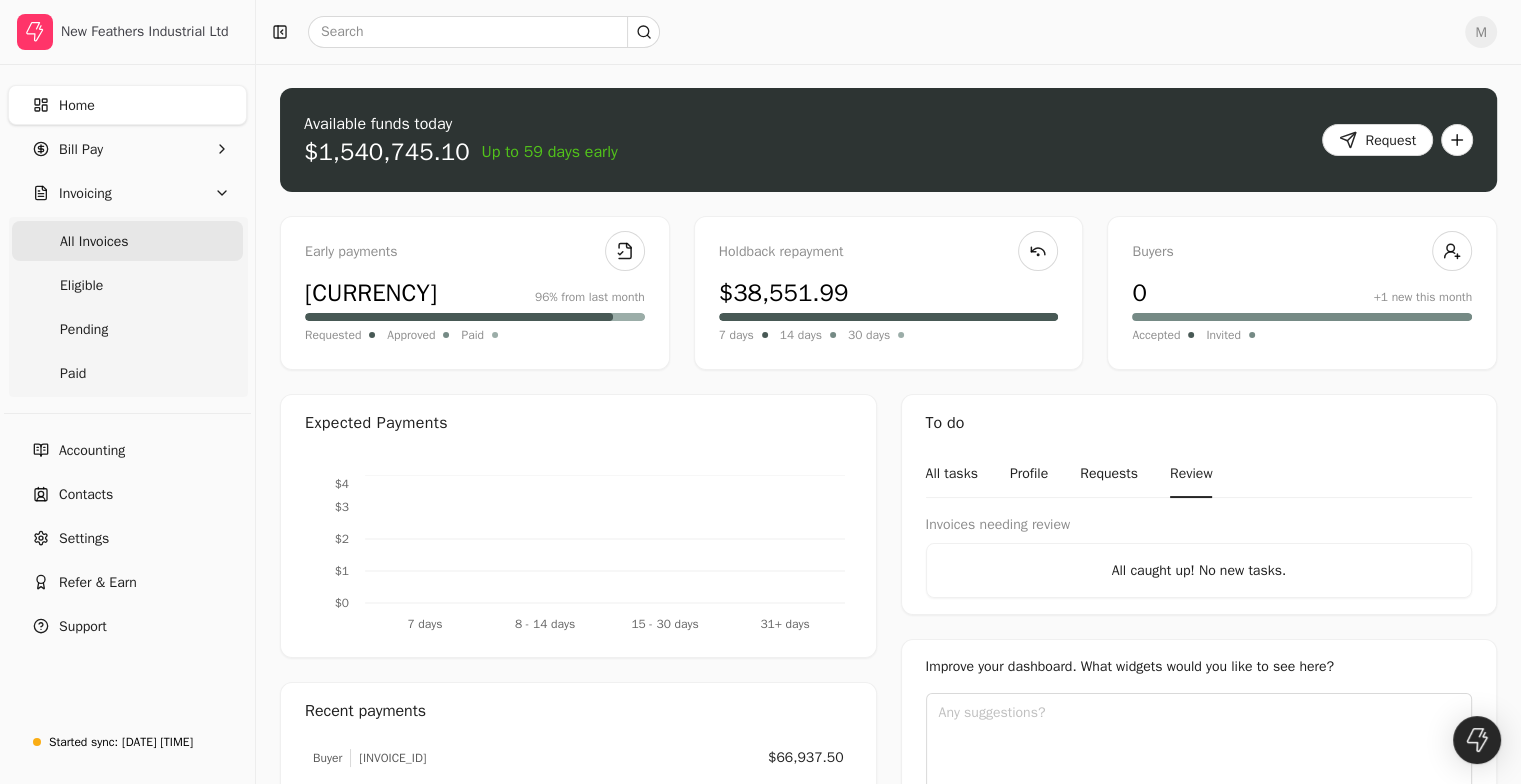 click on "All Invoices" at bounding box center (94, 241) 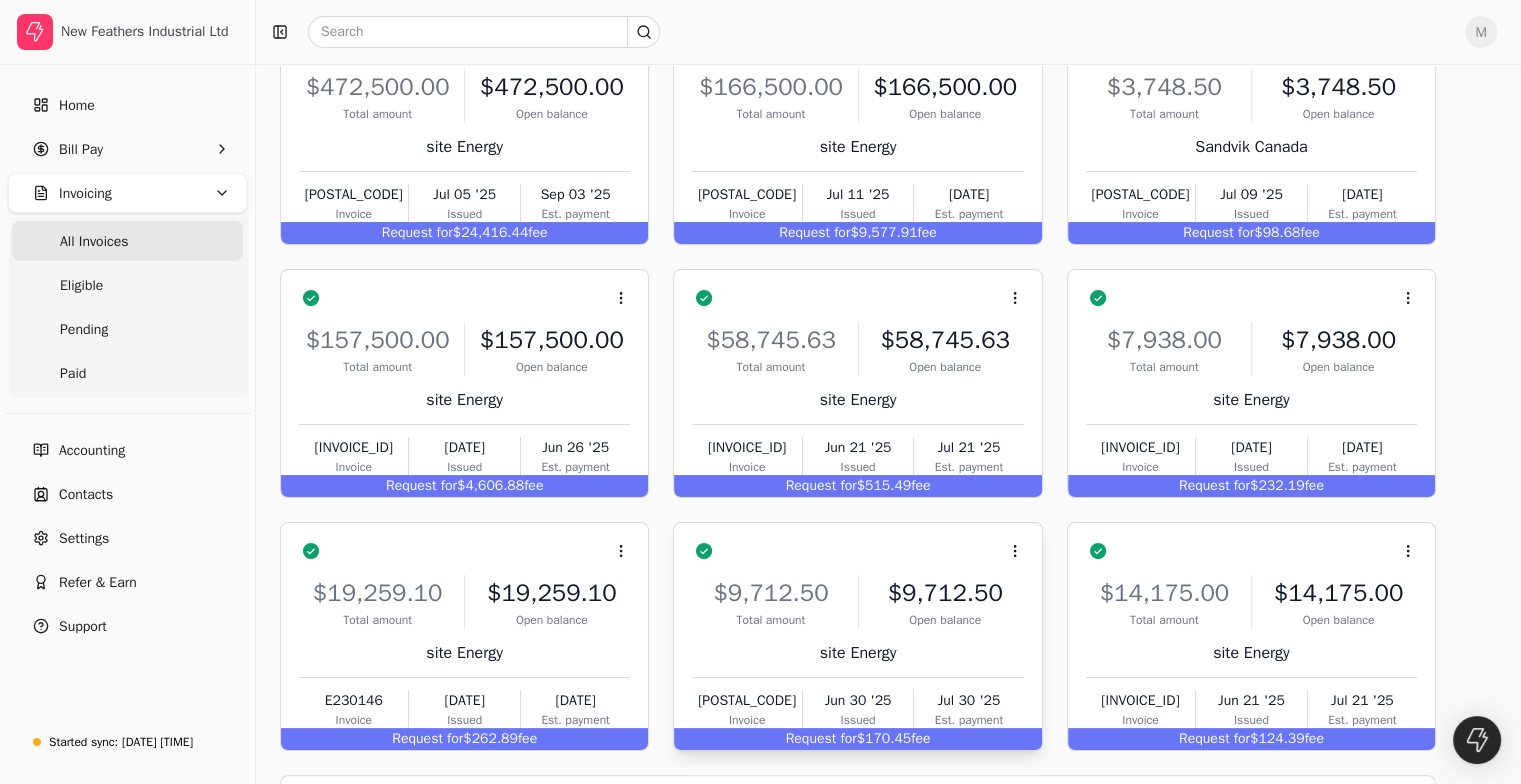 scroll, scrollTop: 261, scrollLeft: 0, axis: vertical 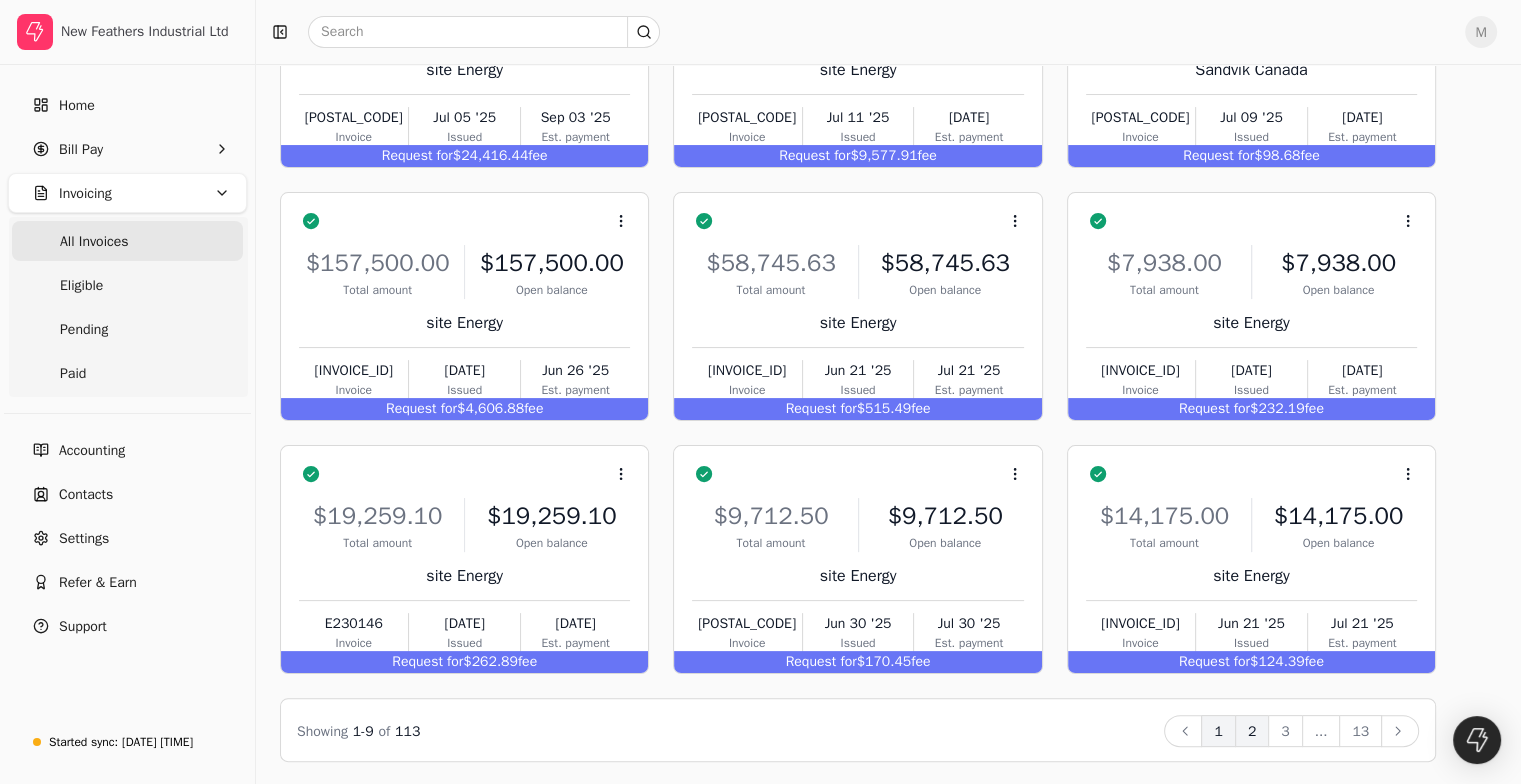 click on "2" at bounding box center (1252, 731) 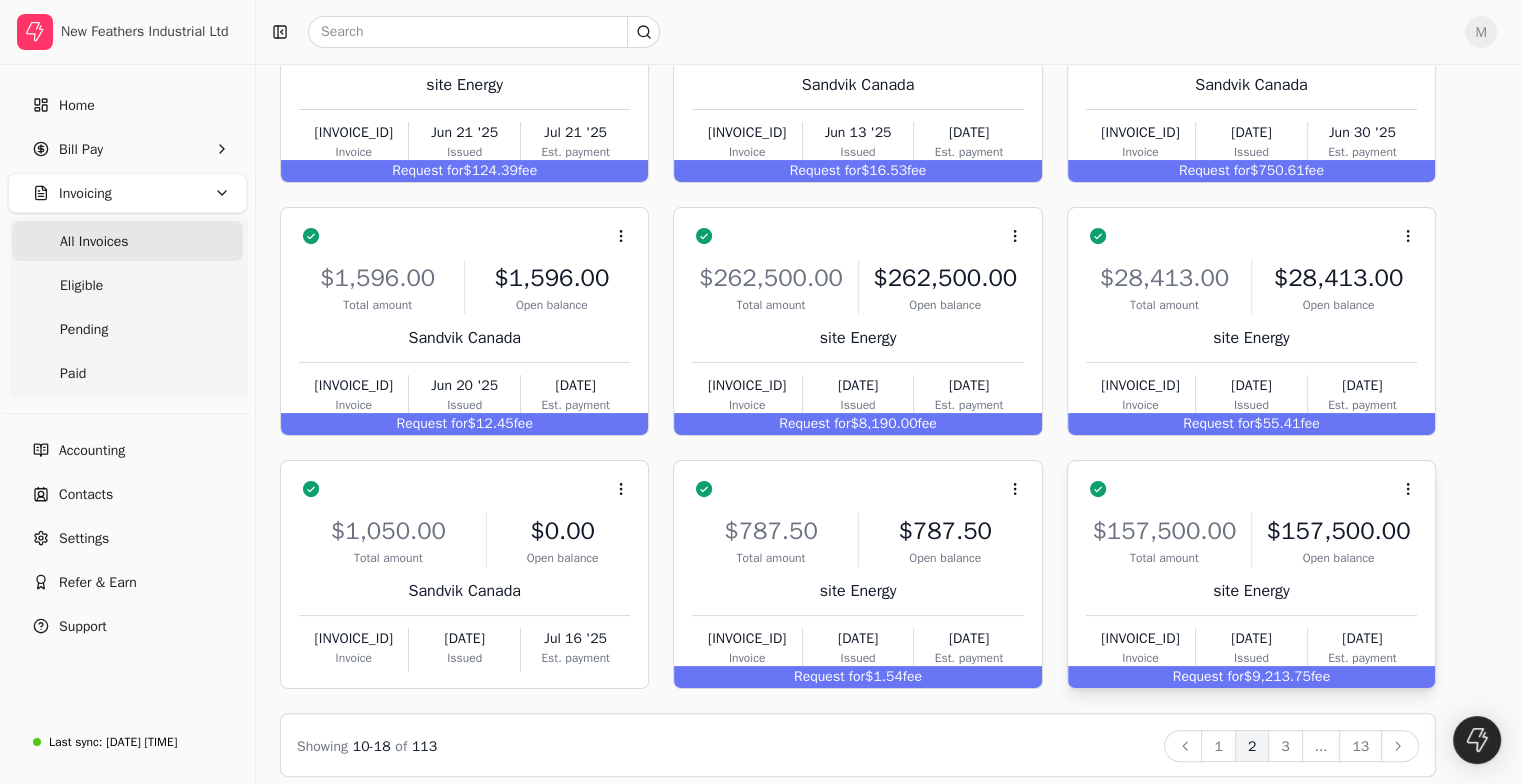 scroll, scrollTop: 261, scrollLeft: 0, axis: vertical 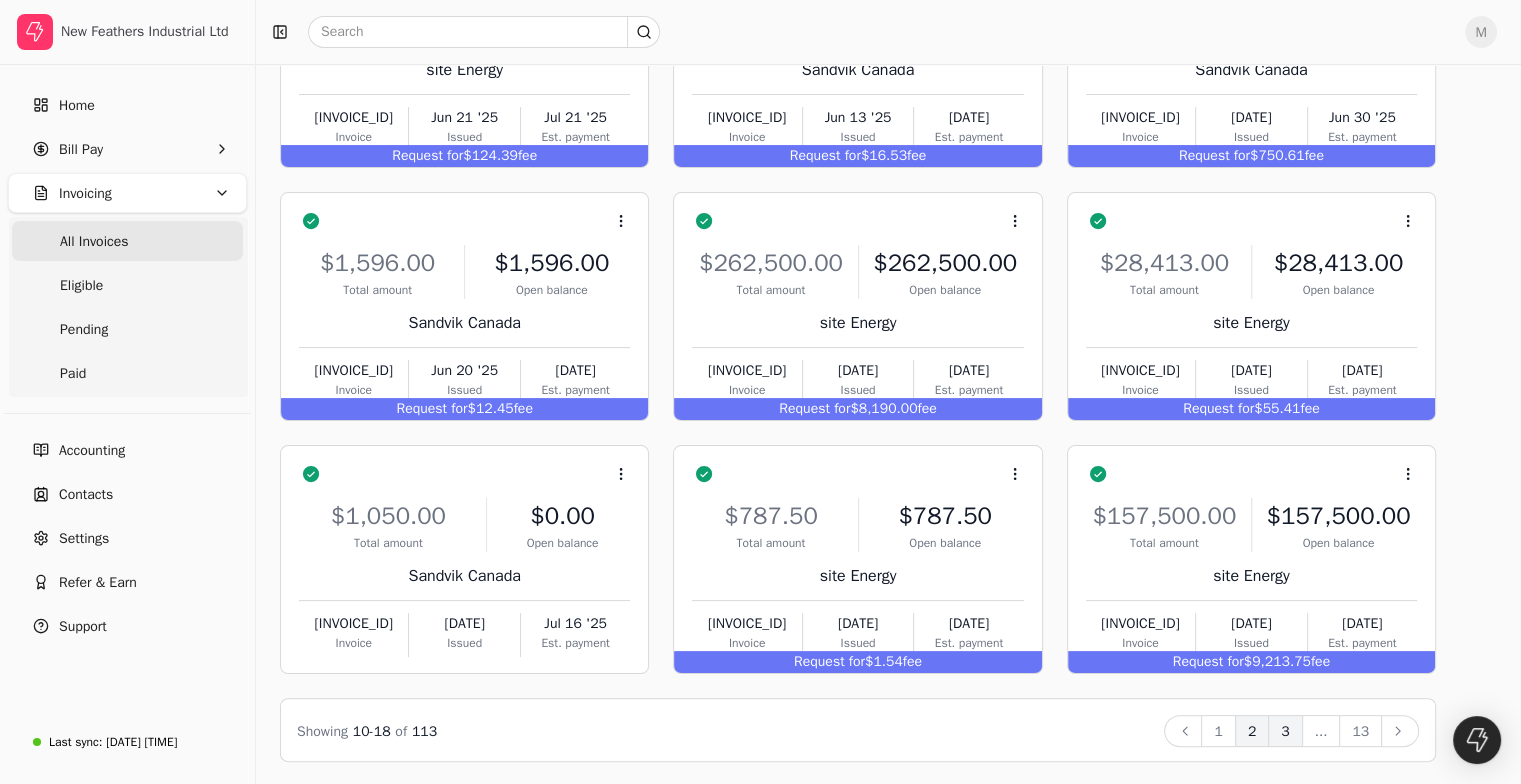click on "3" at bounding box center [1285, 731] 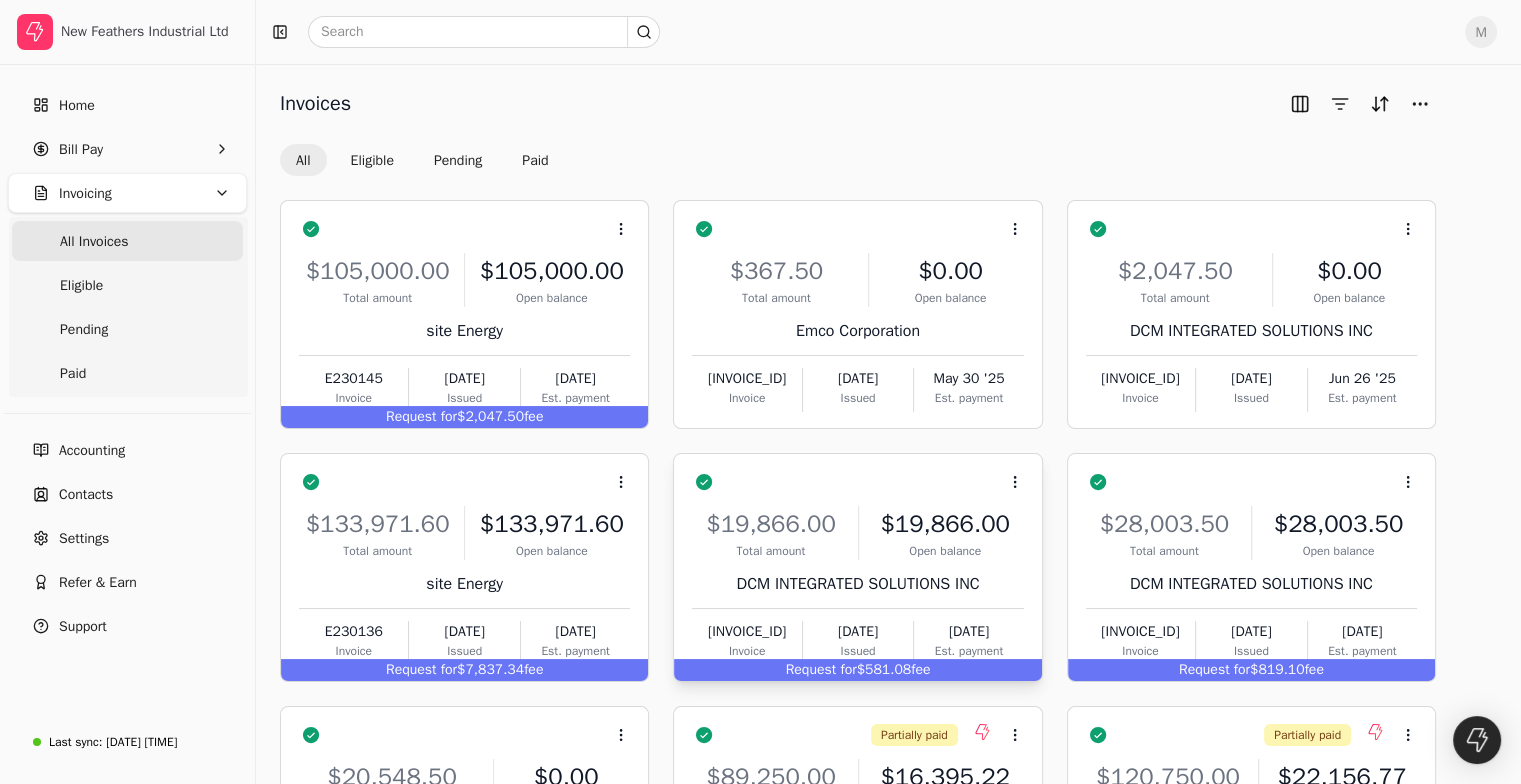 scroll, scrollTop: 0, scrollLeft: 0, axis: both 